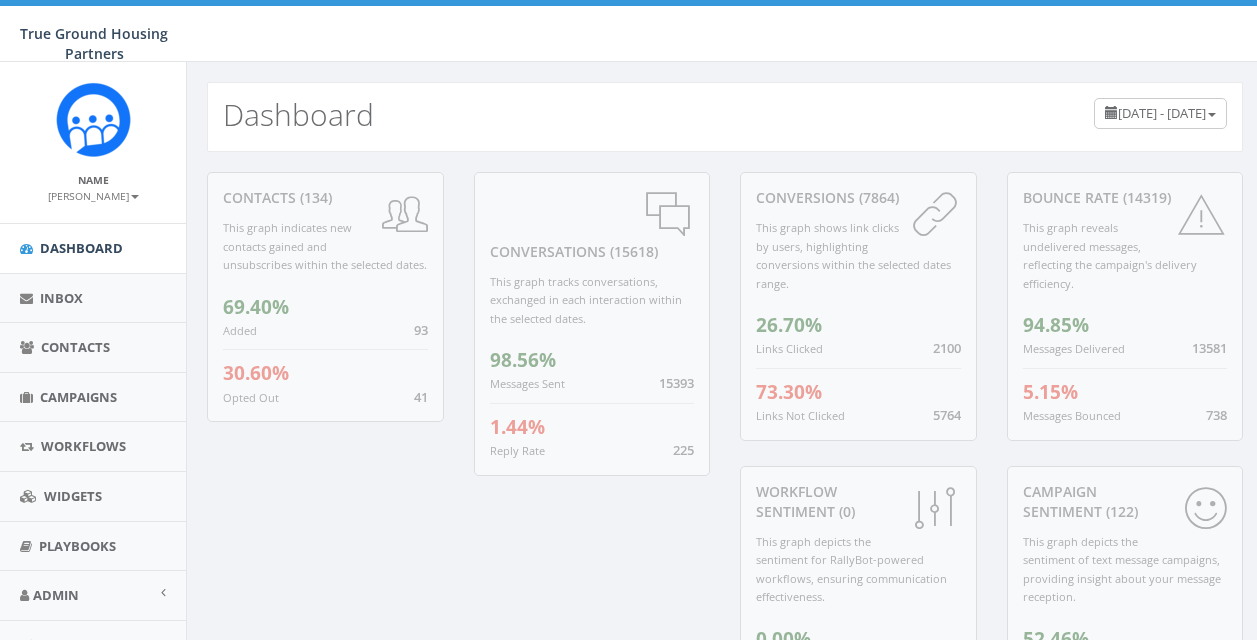scroll, scrollTop: 0, scrollLeft: 0, axis: both 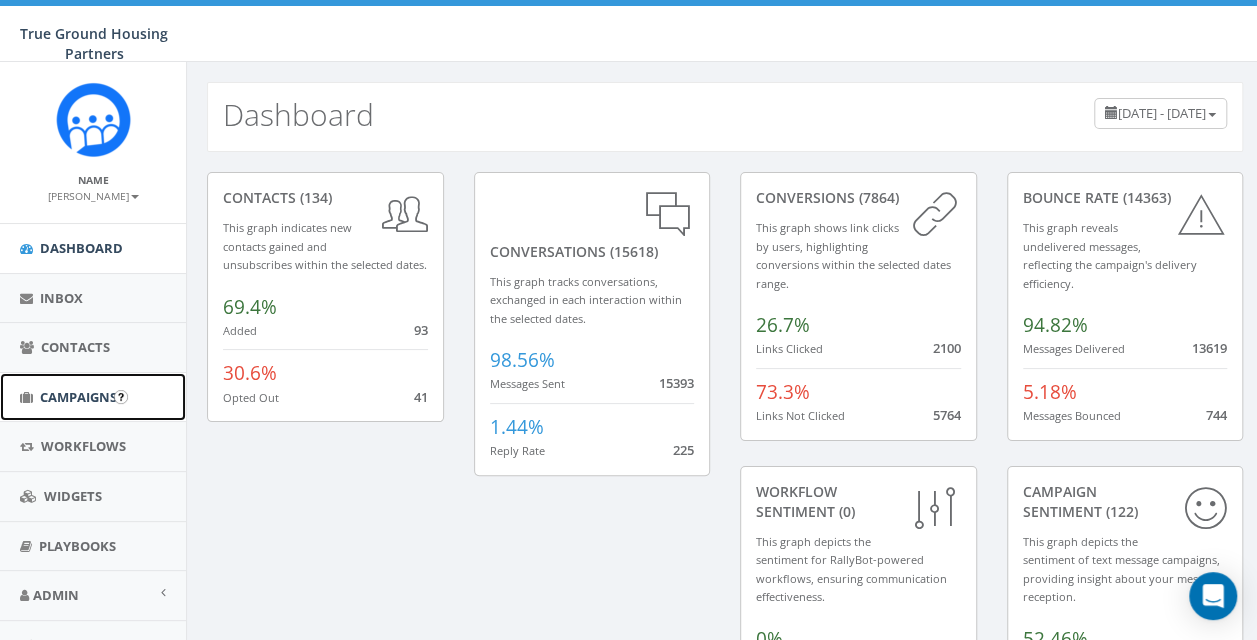 click on "Campaigns" at bounding box center [78, 397] 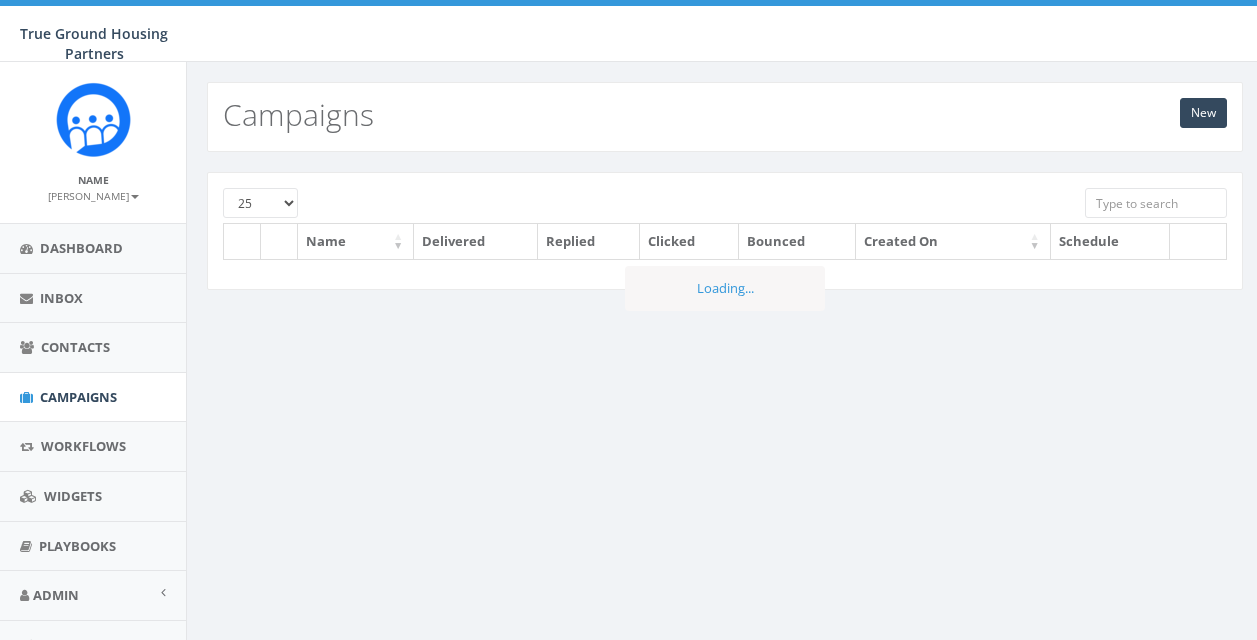 scroll, scrollTop: 0, scrollLeft: 0, axis: both 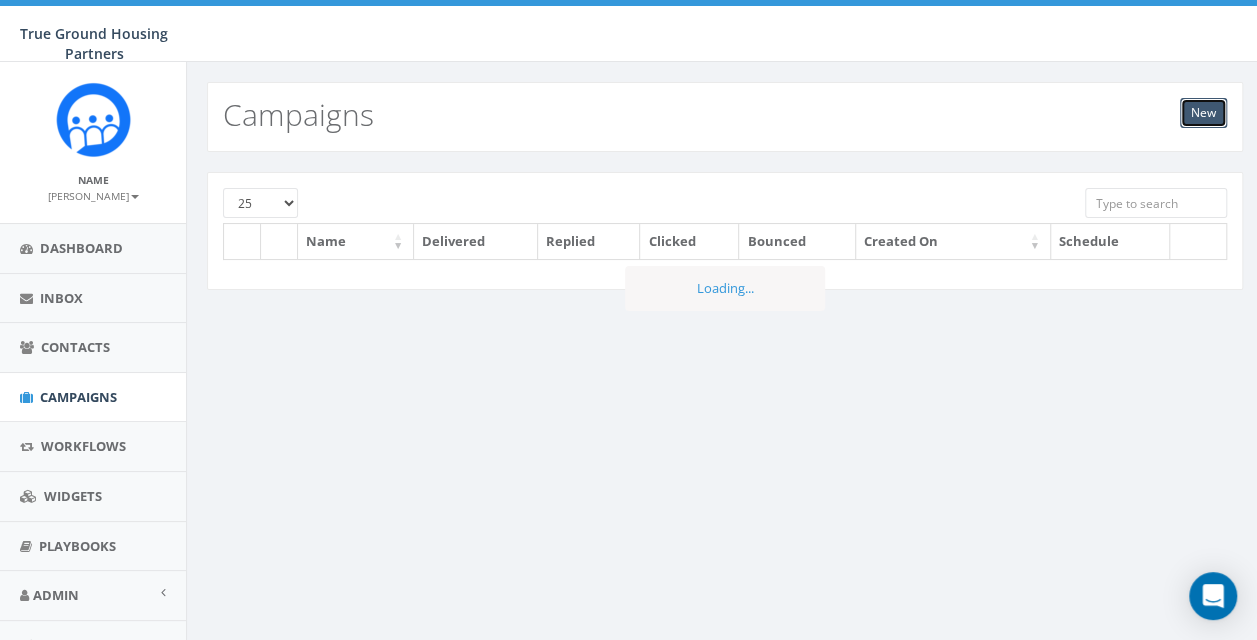 click on "New" at bounding box center [1203, 113] 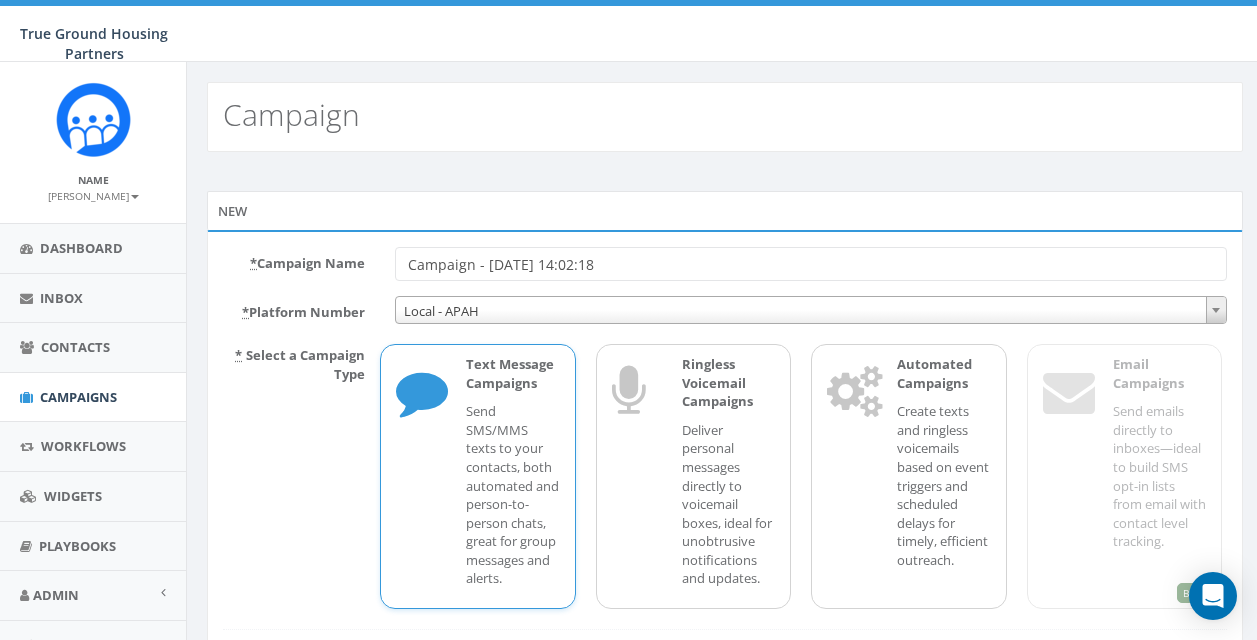 scroll, scrollTop: 0, scrollLeft: 0, axis: both 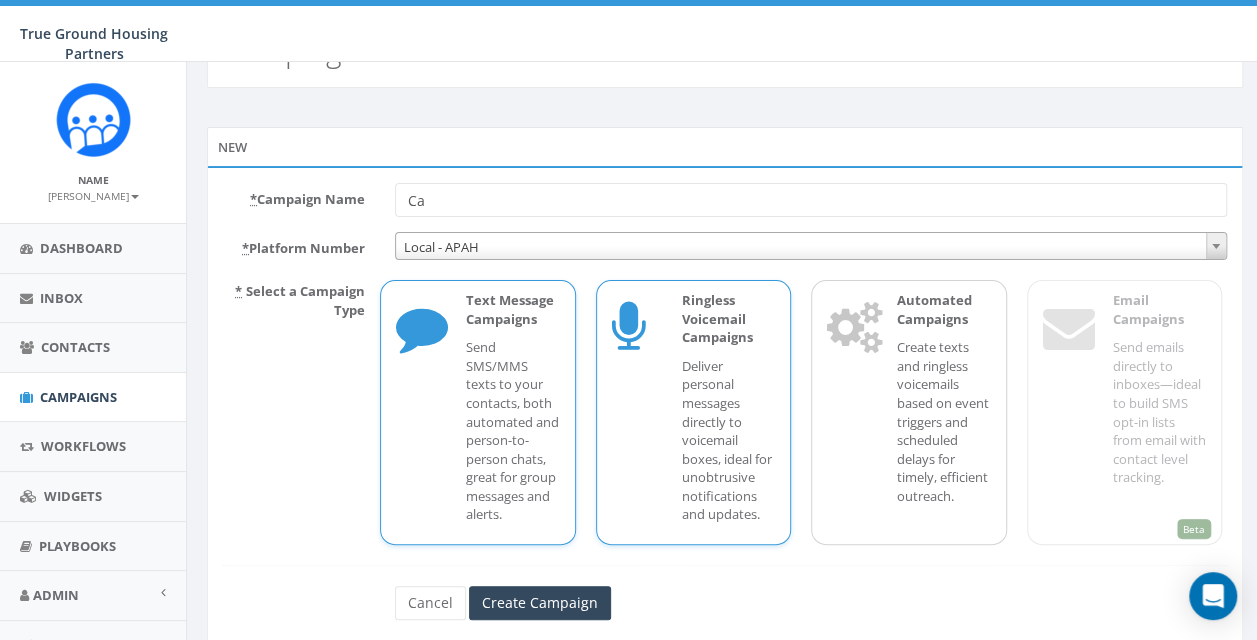type on "C" 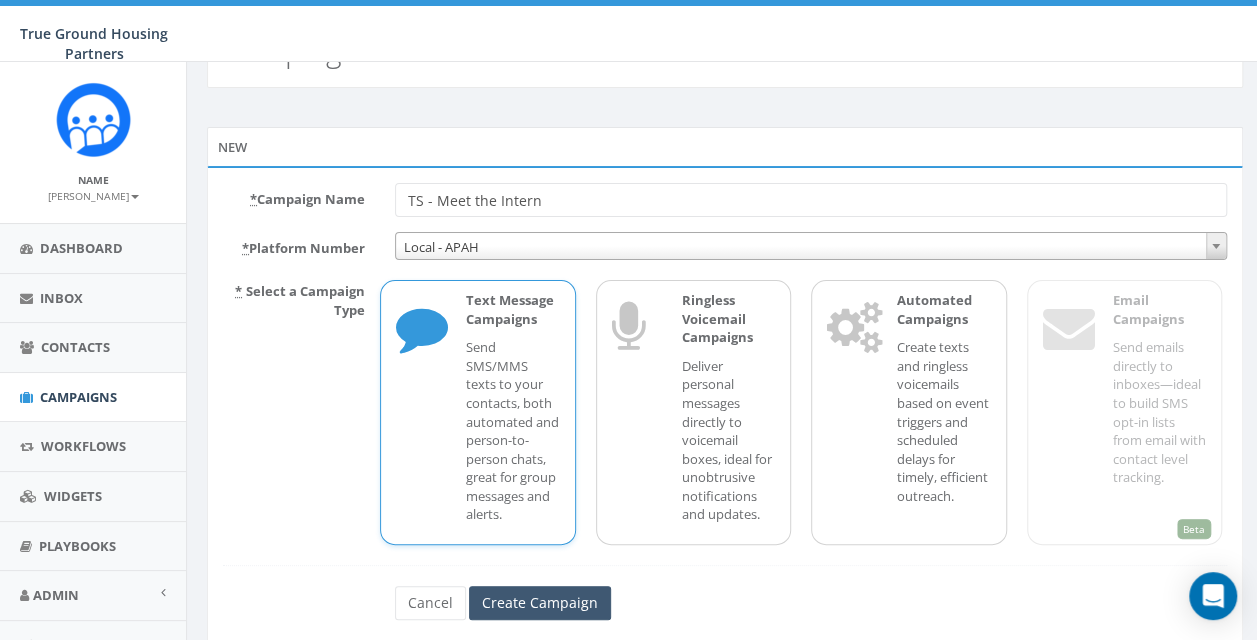 type on "TS - Meet the Intern" 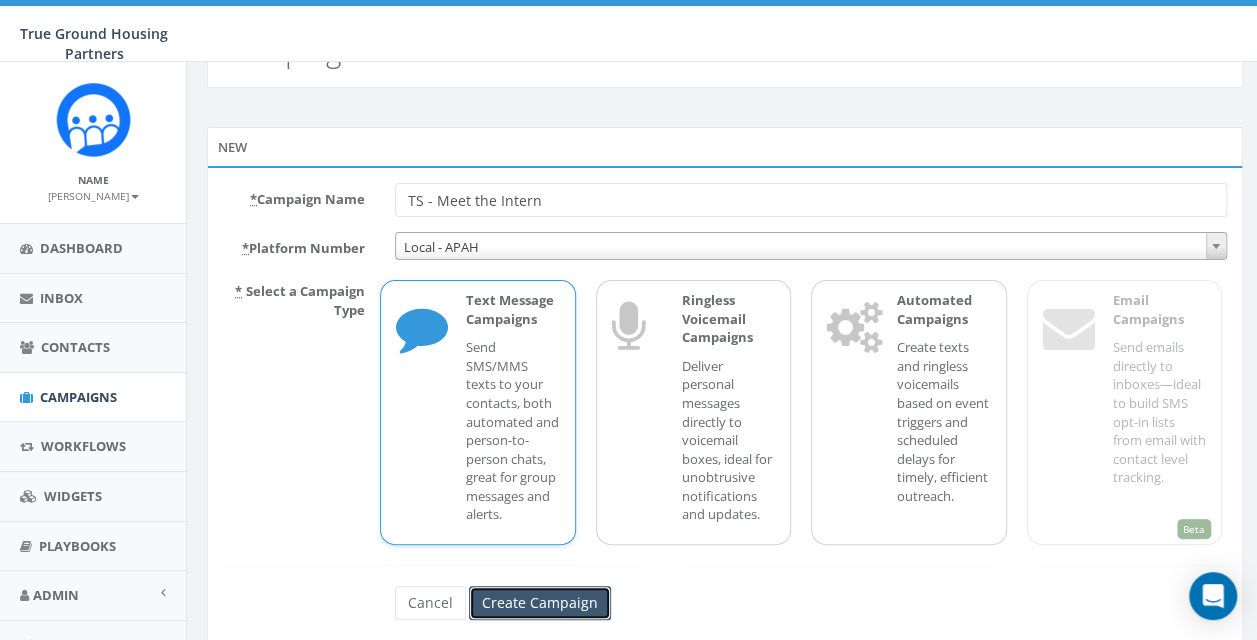 click on "Create Campaign" at bounding box center (540, 603) 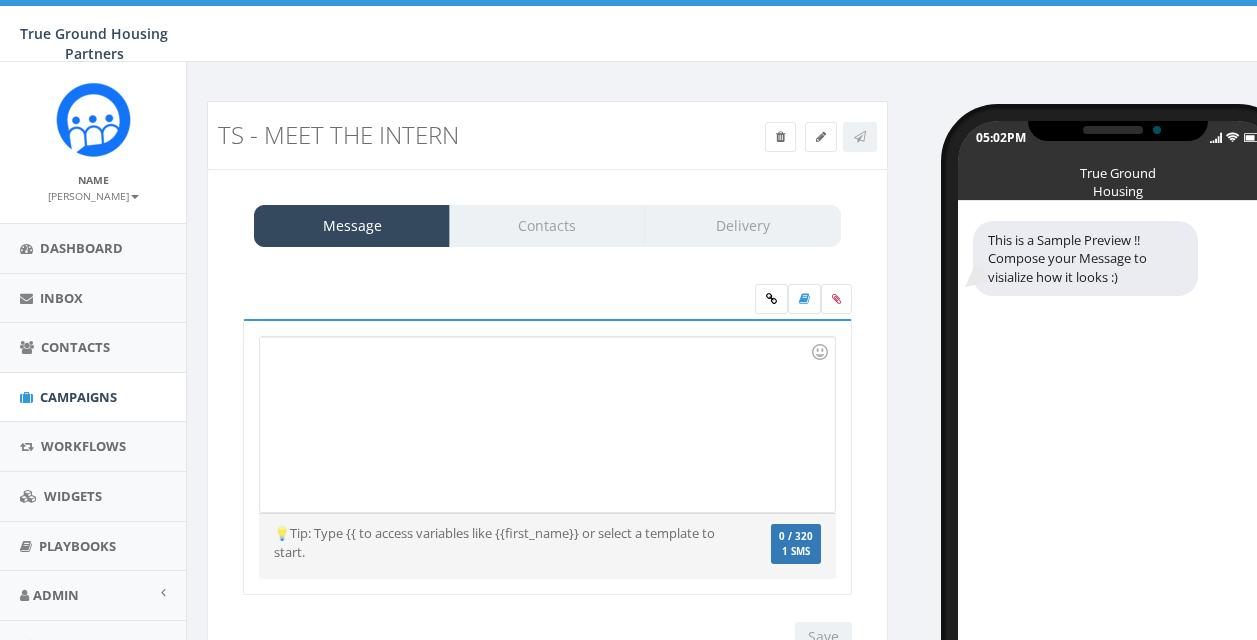 scroll, scrollTop: 0, scrollLeft: 0, axis: both 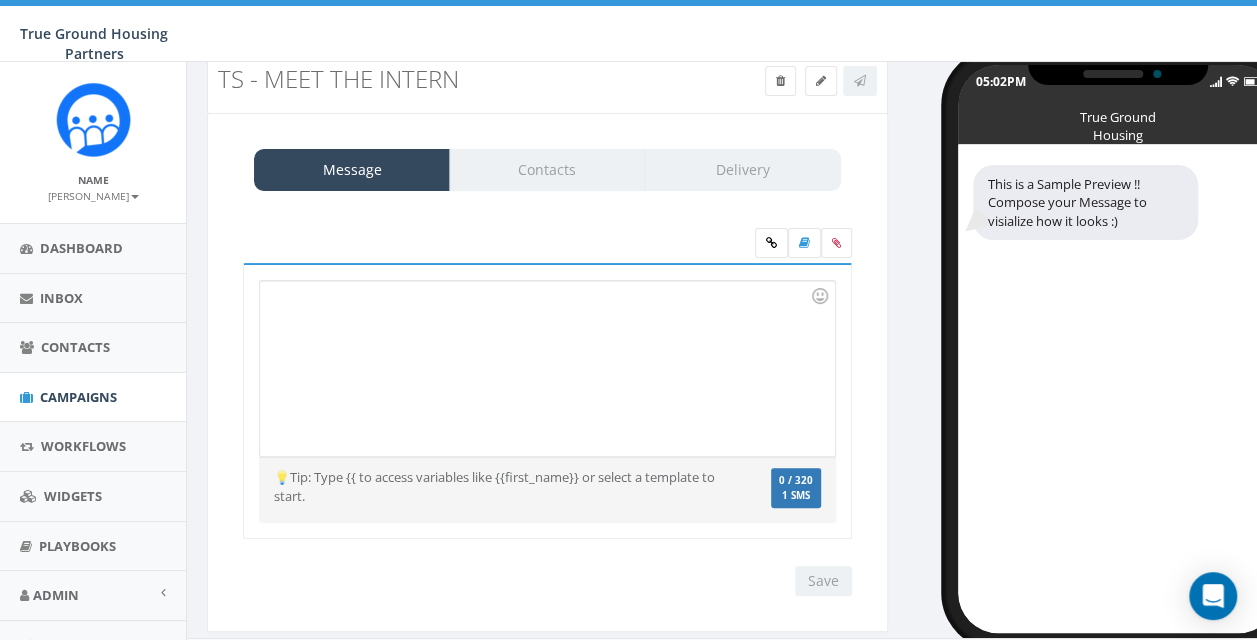 click at bounding box center (547, 368) 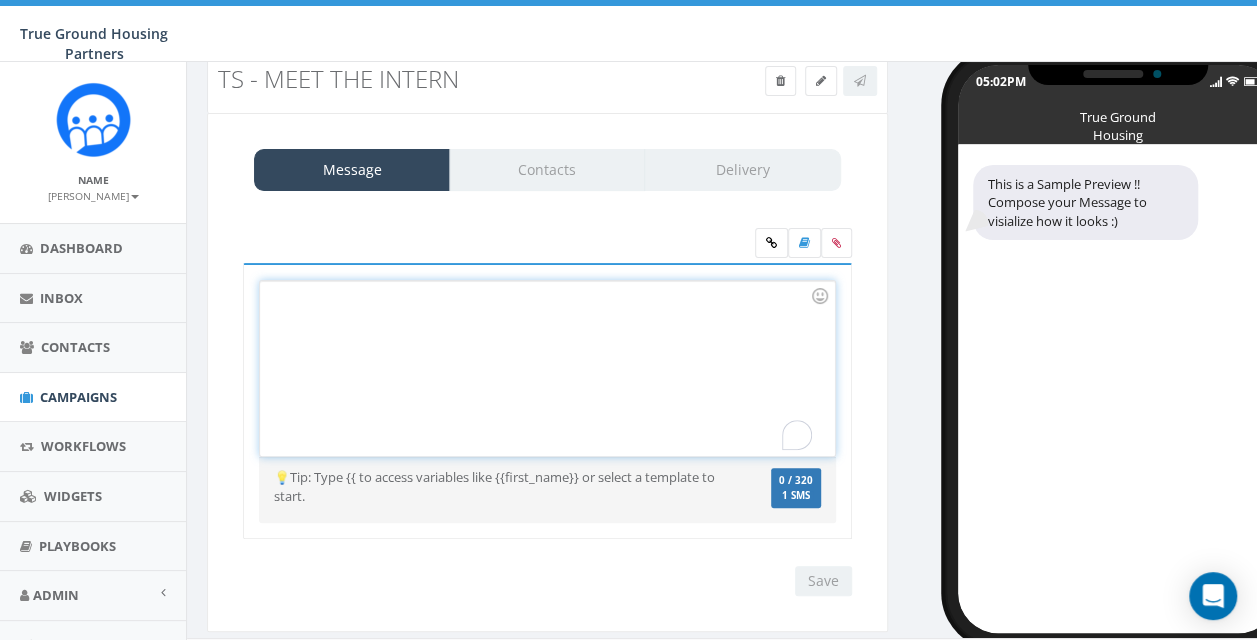type 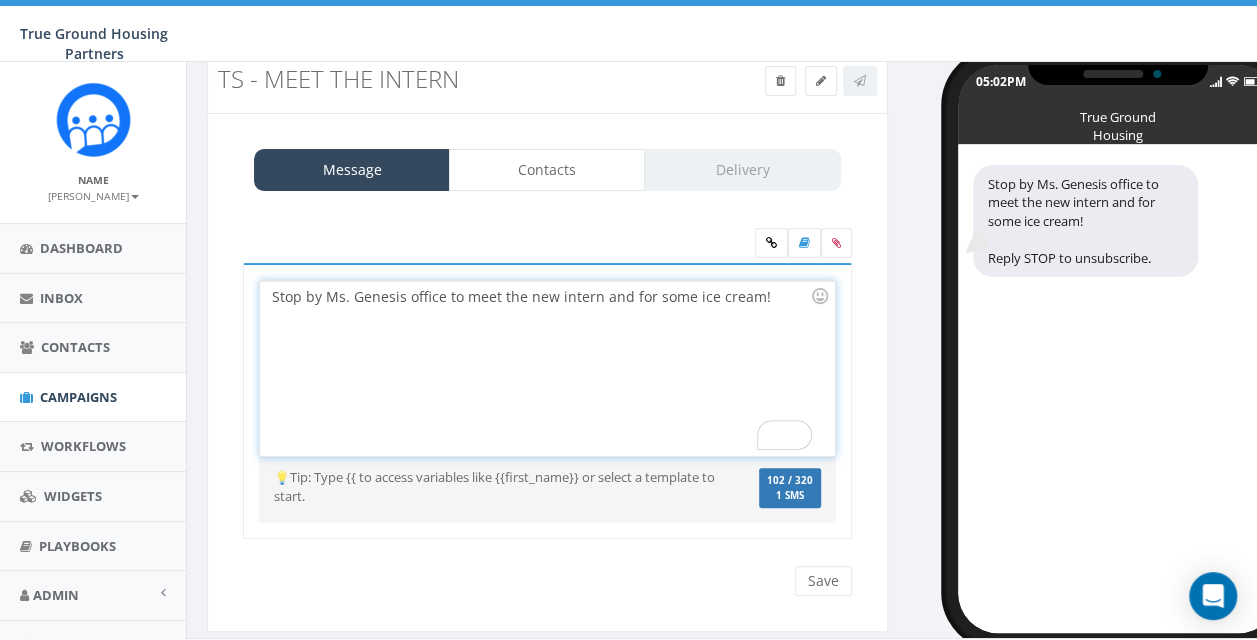 click on "Stop by Ms. Genesis office to meet the new intern and for some ice cream!" at bounding box center [547, 368] 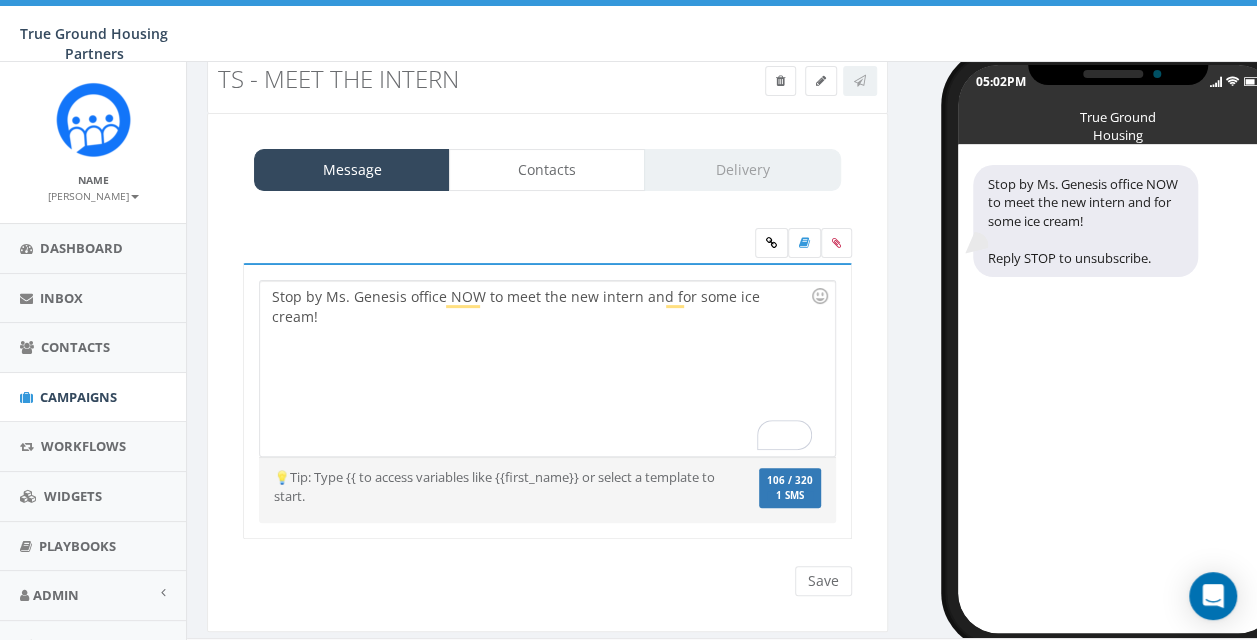click on "Stop by Ms. Genesis office NOW to meet the new intern and for some ice cream!" at bounding box center [547, 368] 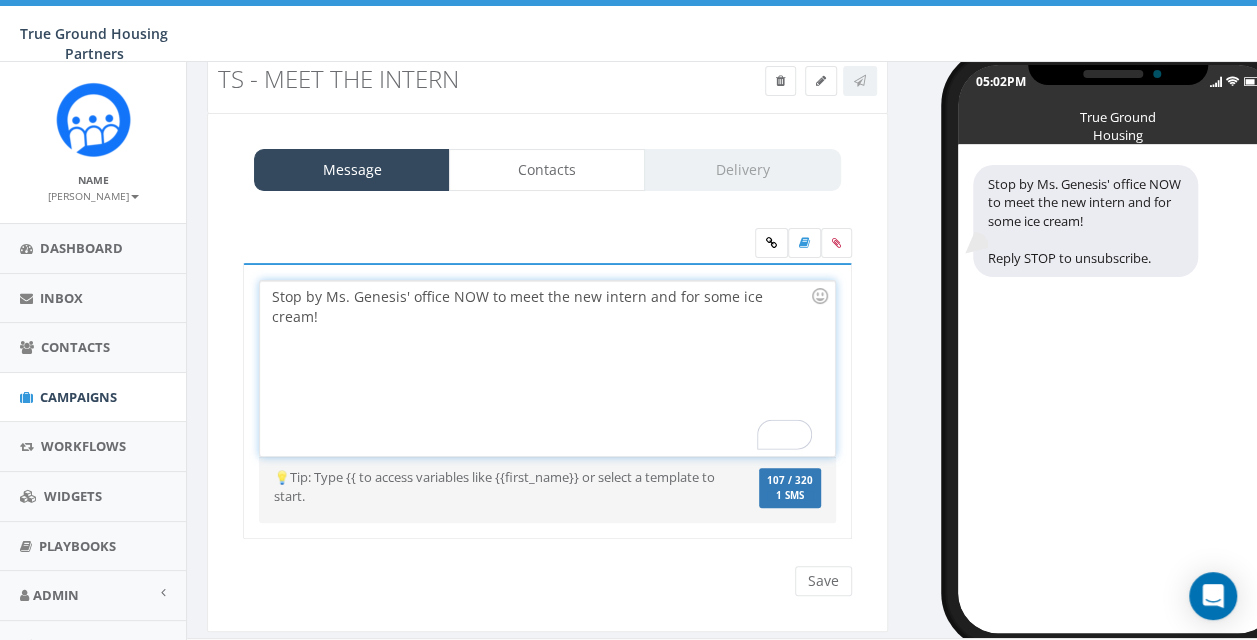 click on "1 SMS" at bounding box center (790, 496) 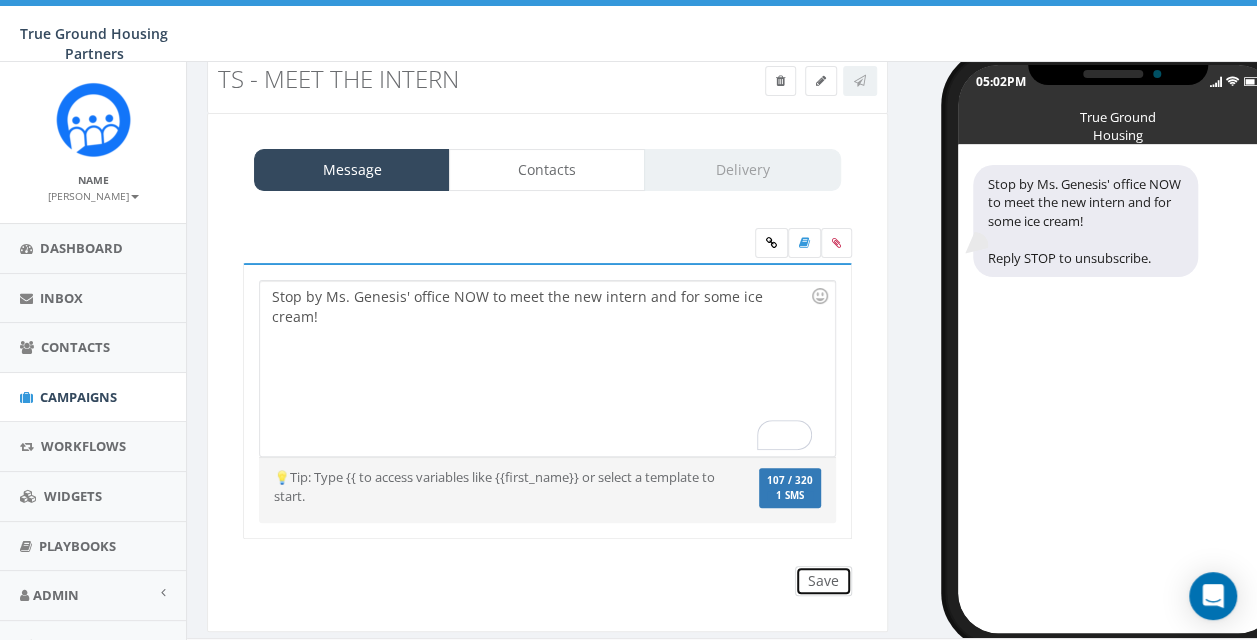 click on "Save" at bounding box center [823, 581] 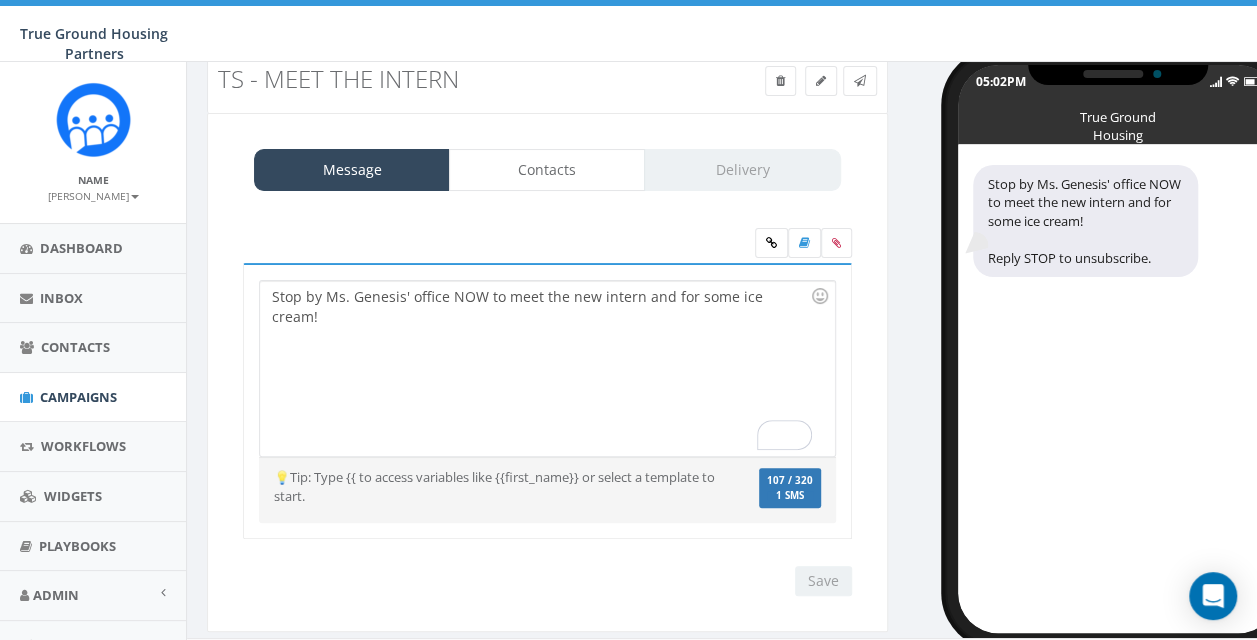 click on "Message Contacts Delivery" at bounding box center [547, 170] 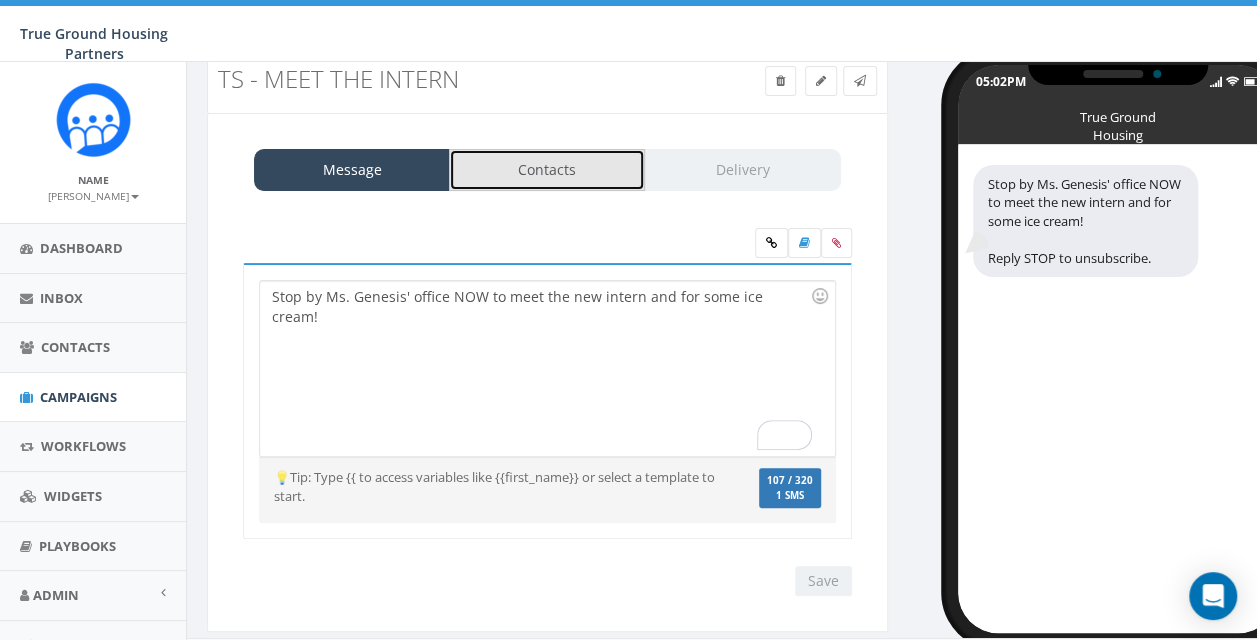click on "Contacts" at bounding box center (547, 170) 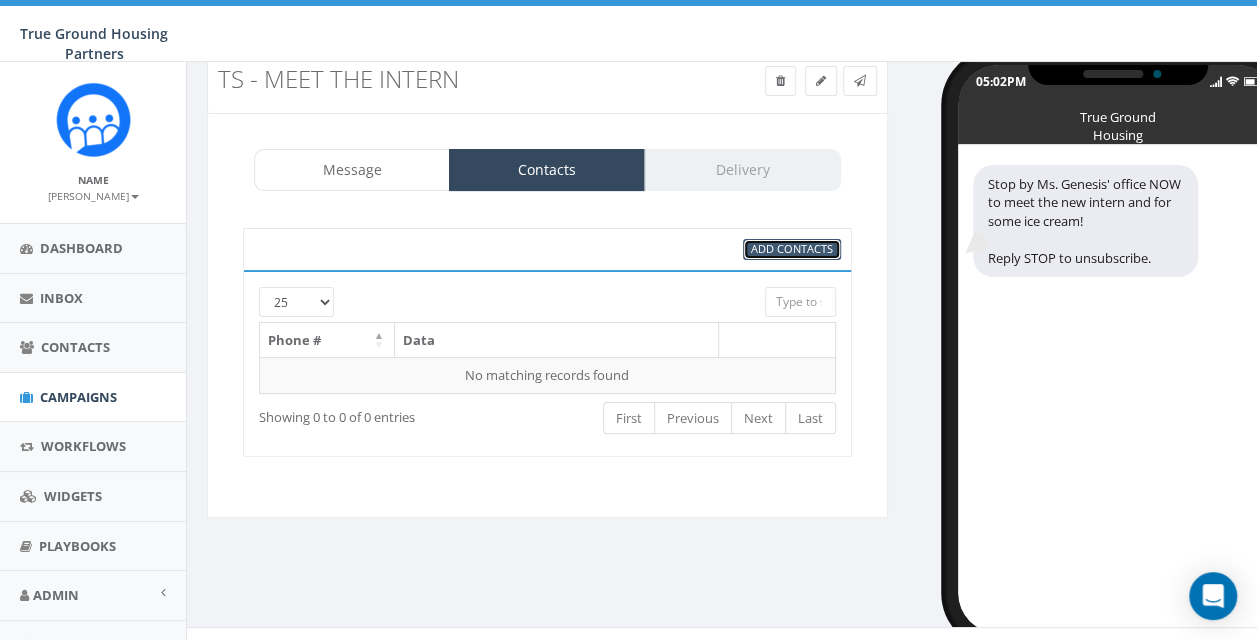 click on "Add Contacts" at bounding box center (792, 248) 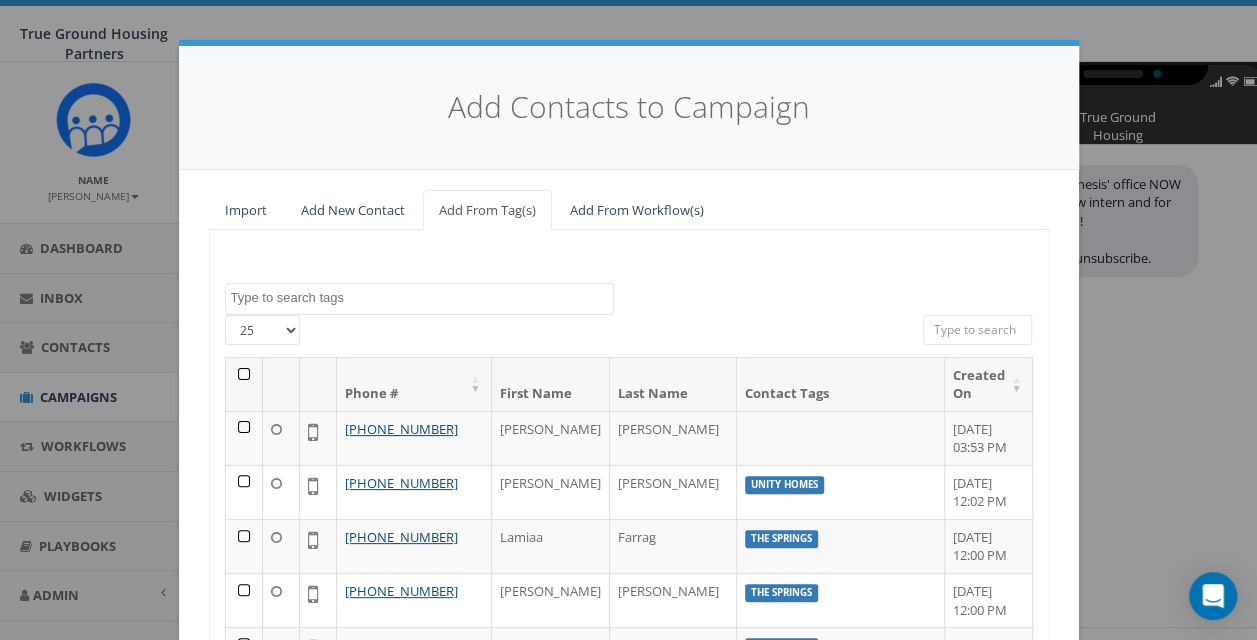 click at bounding box center (422, 298) 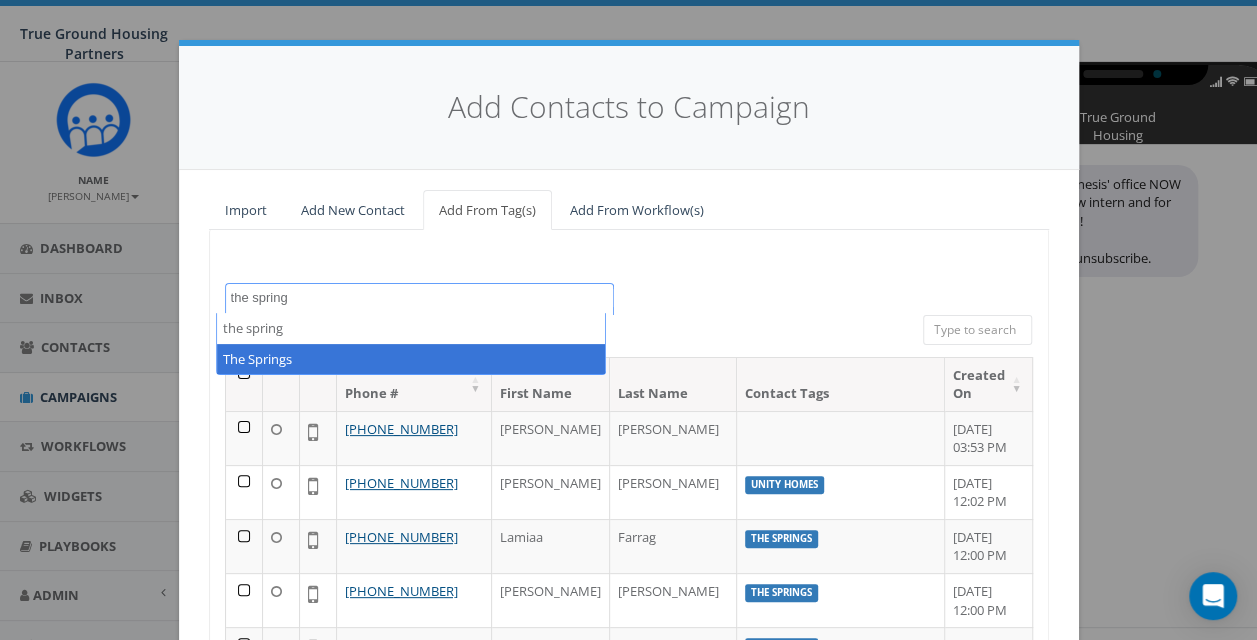 type on "the spring" 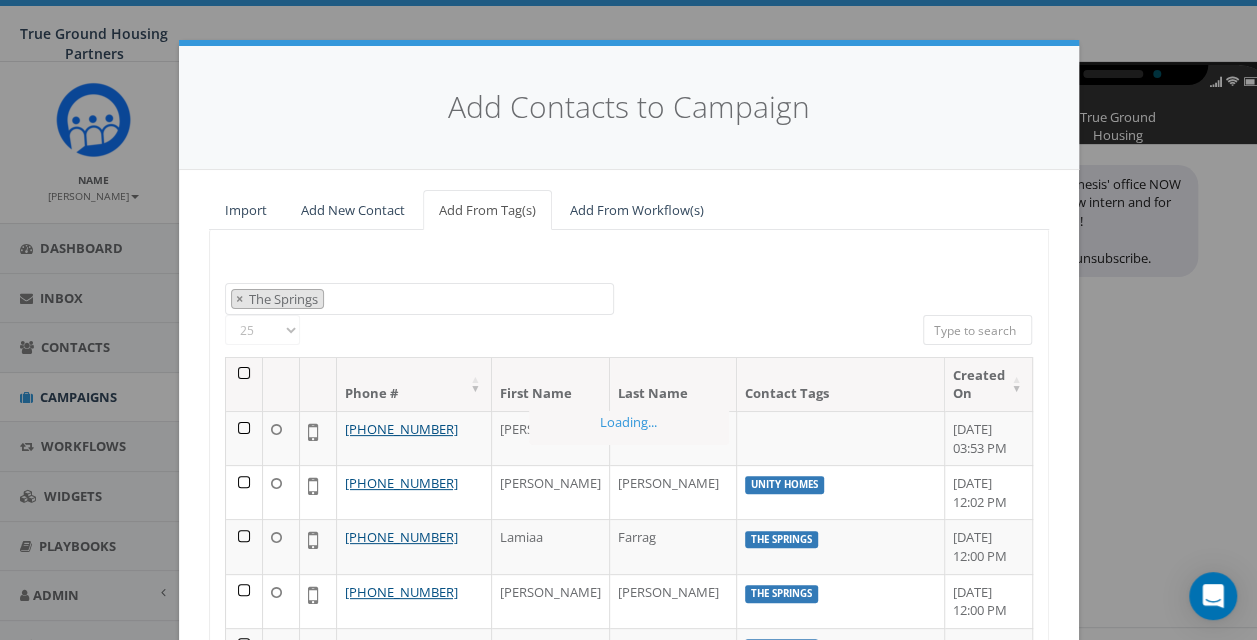 scroll, scrollTop: 782, scrollLeft: 0, axis: vertical 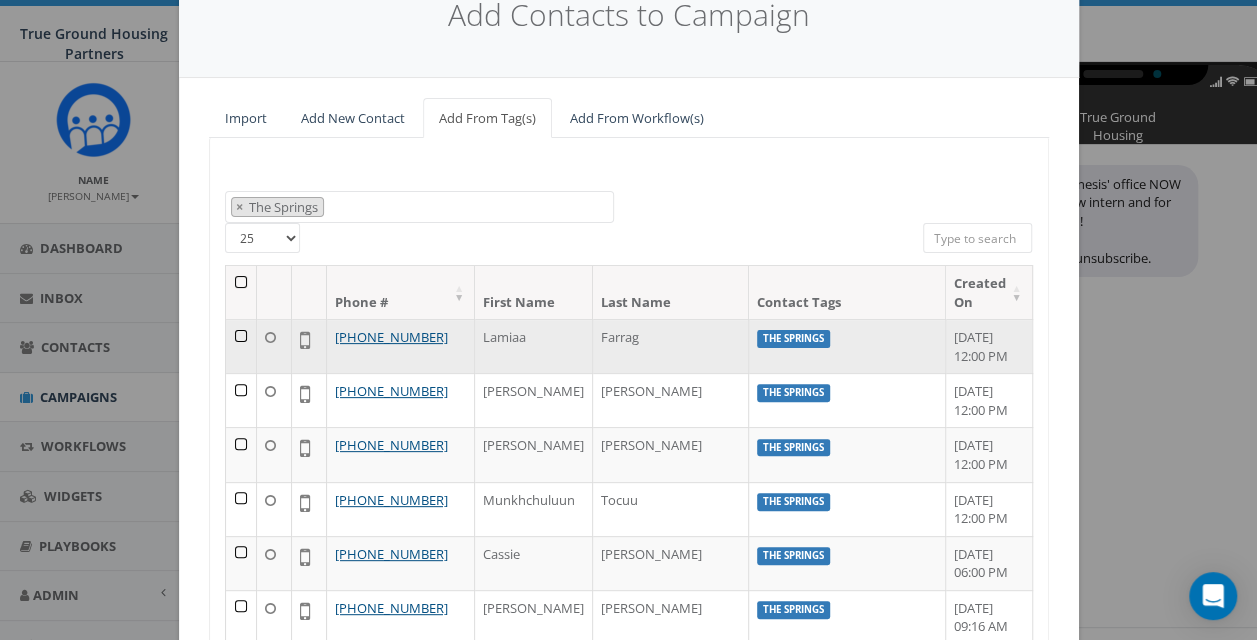 click at bounding box center [242, 346] 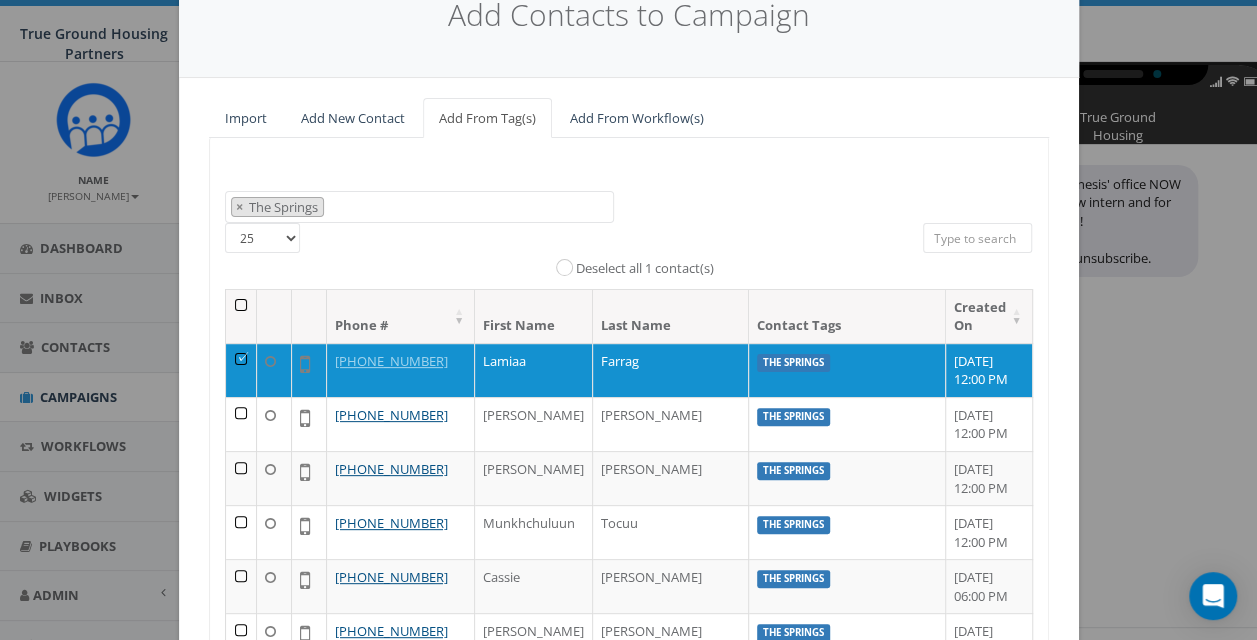 click at bounding box center (242, 316) 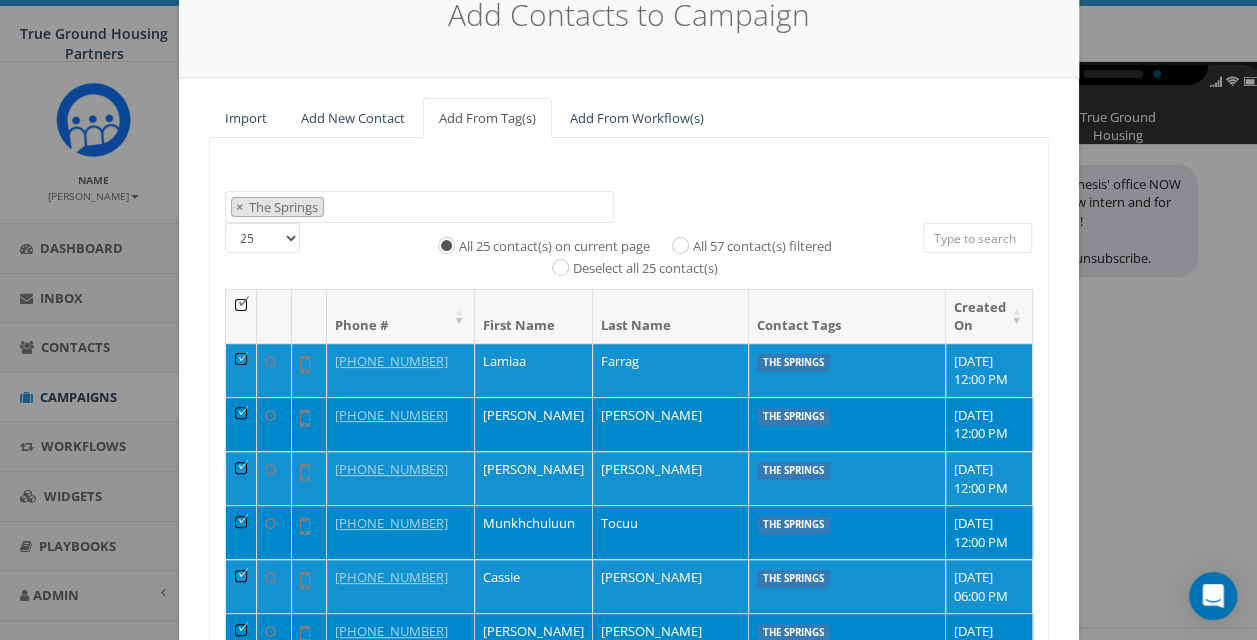 click on "All 57 contact(s) filtered" at bounding box center (761, 247) 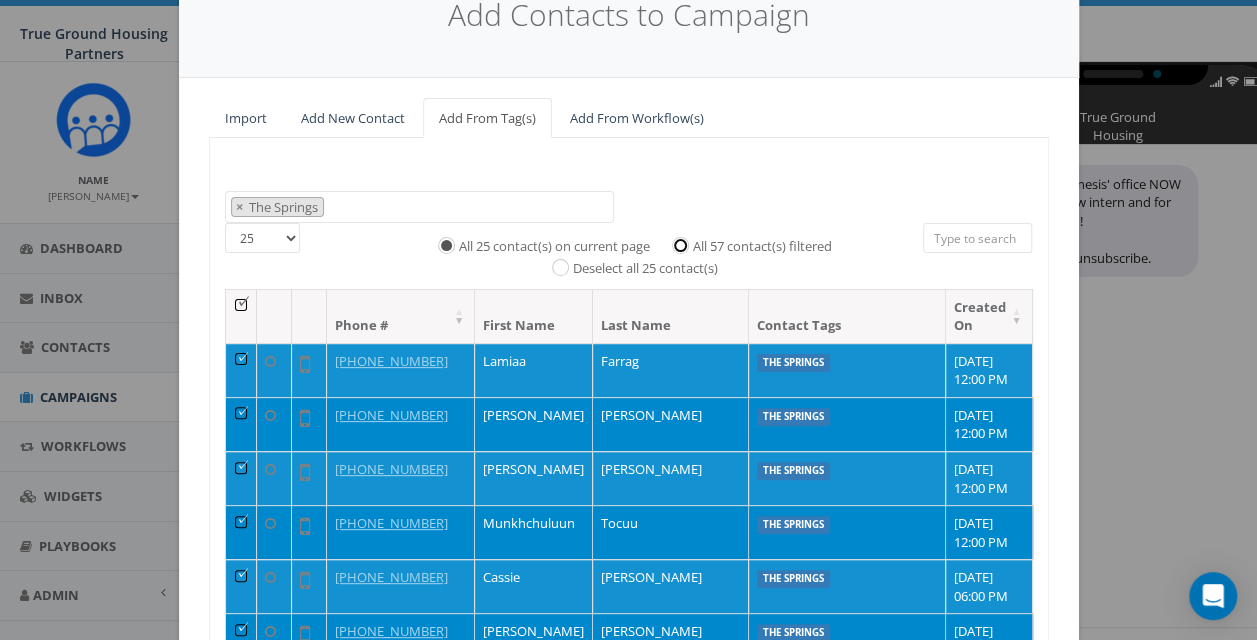 click on "All 57 contact(s) filtered" at bounding box center (685, 243) 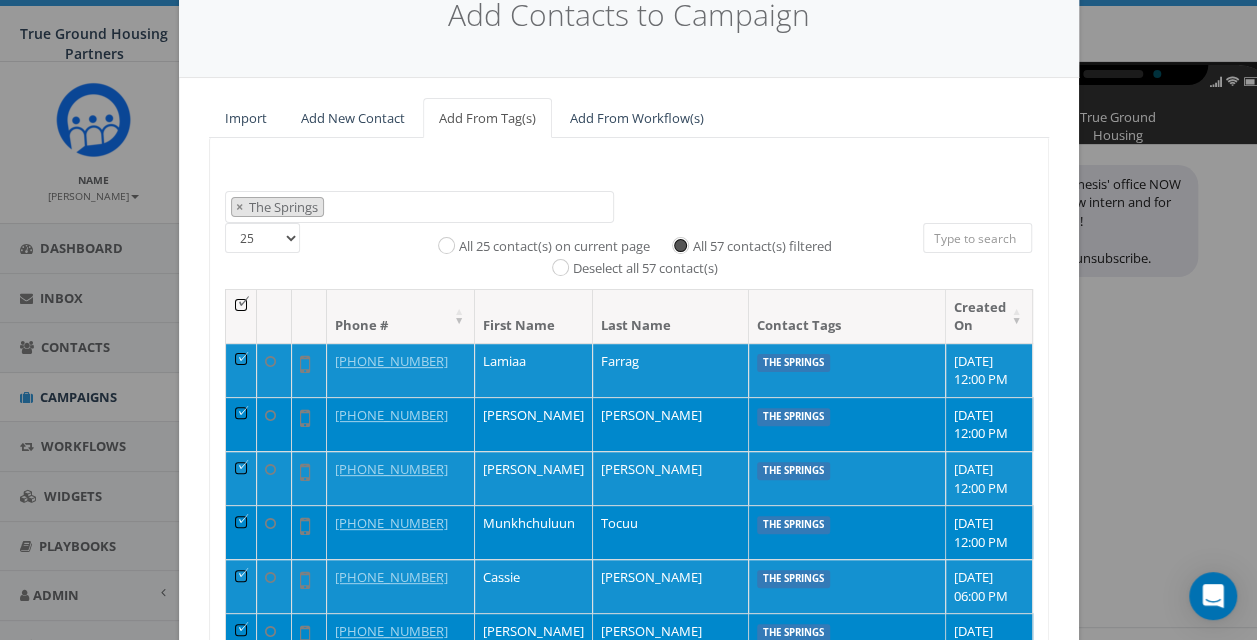 scroll, scrollTop: 287, scrollLeft: 0, axis: vertical 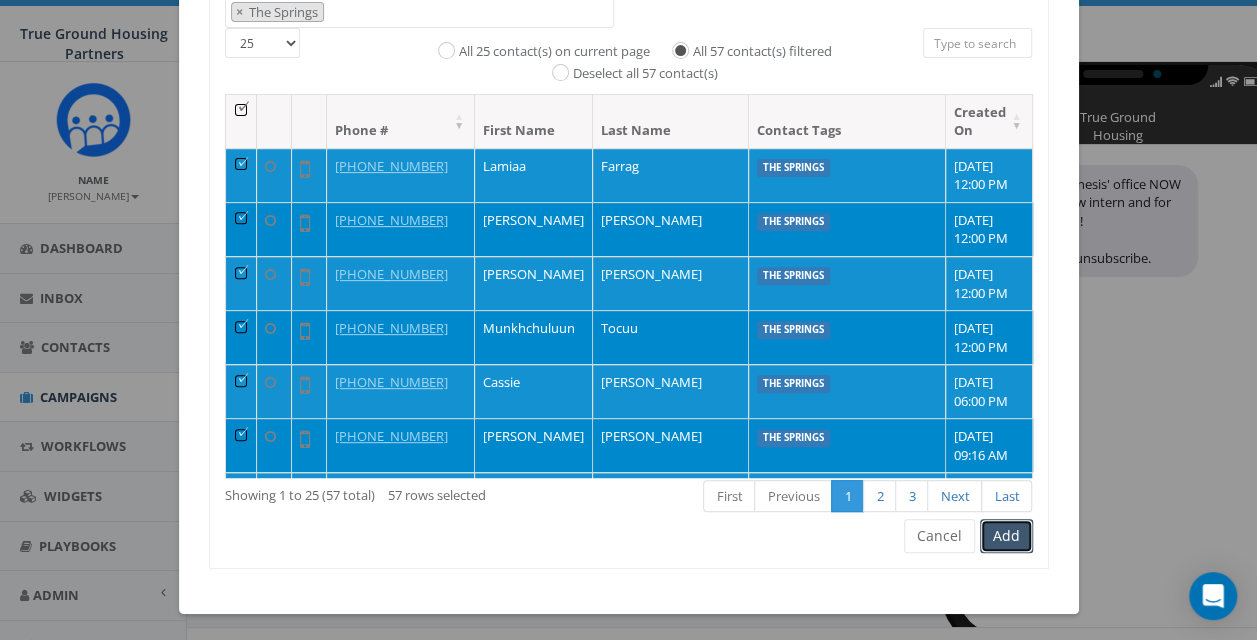 click on "Add" at bounding box center (1006, 536) 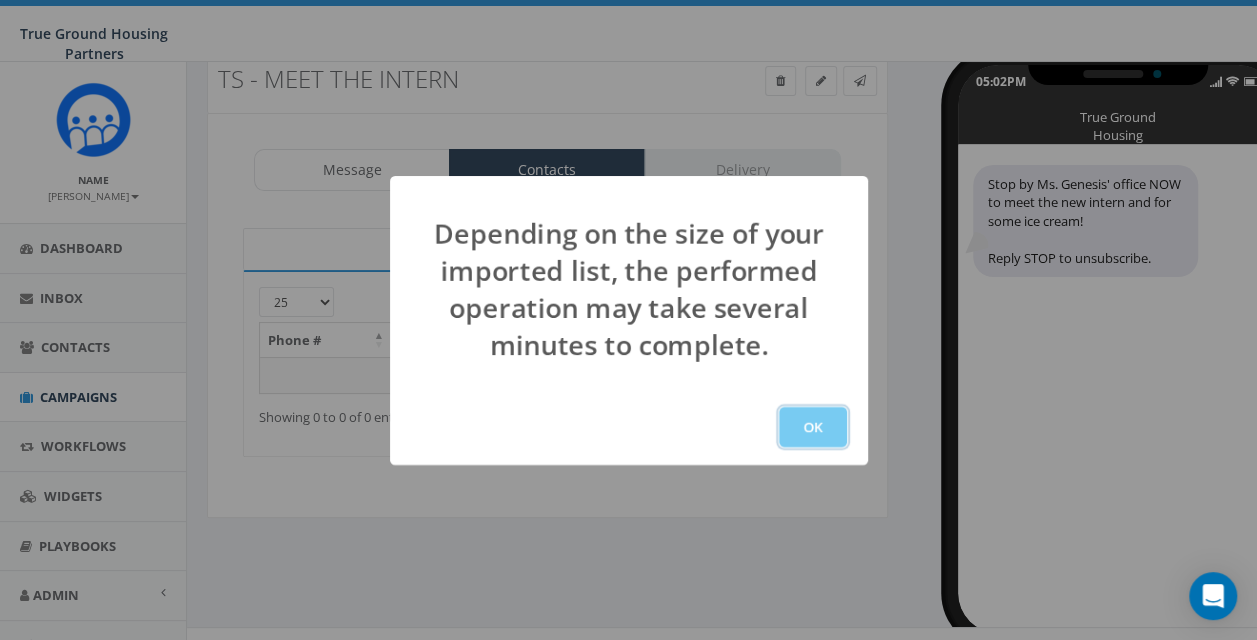 click on "OK" at bounding box center [813, 427] 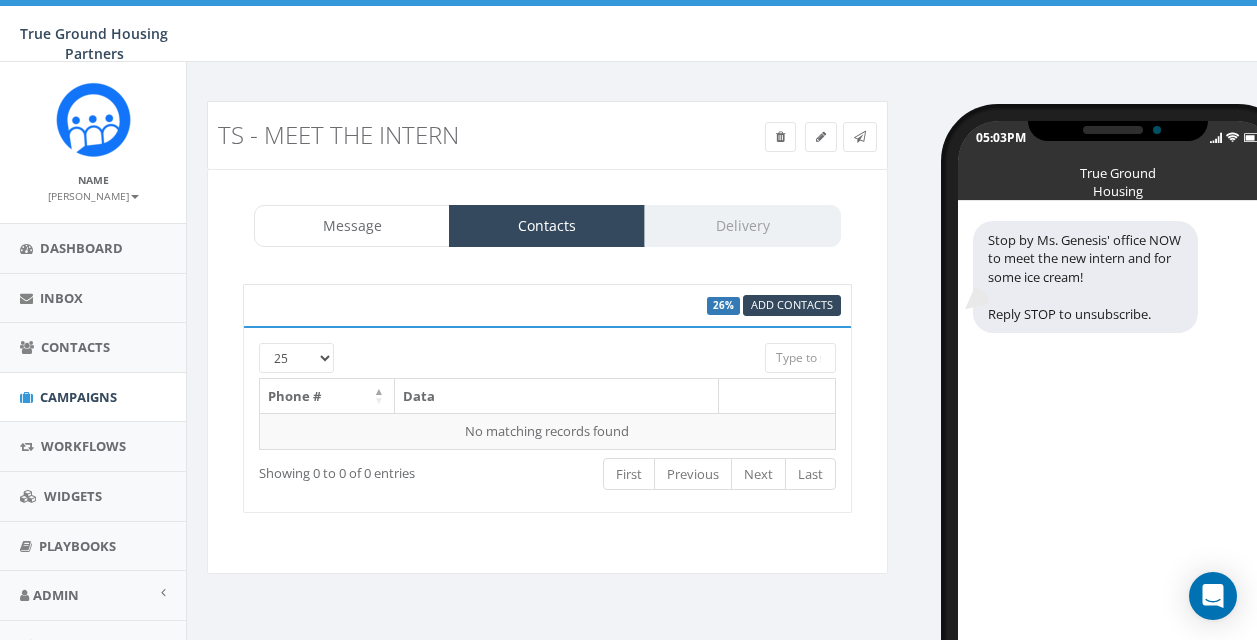 scroll, scrollTop: 68, scrollLeft: 0, axis: vertical 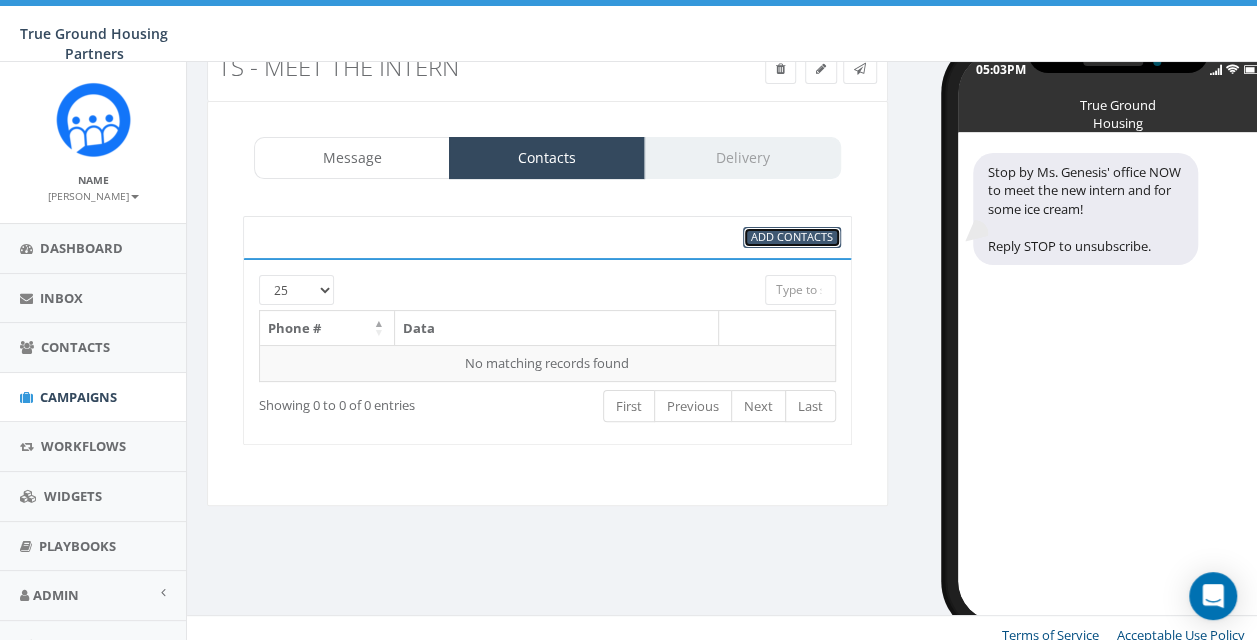 click on "Add Contacts" at bounding box center [792, 236] 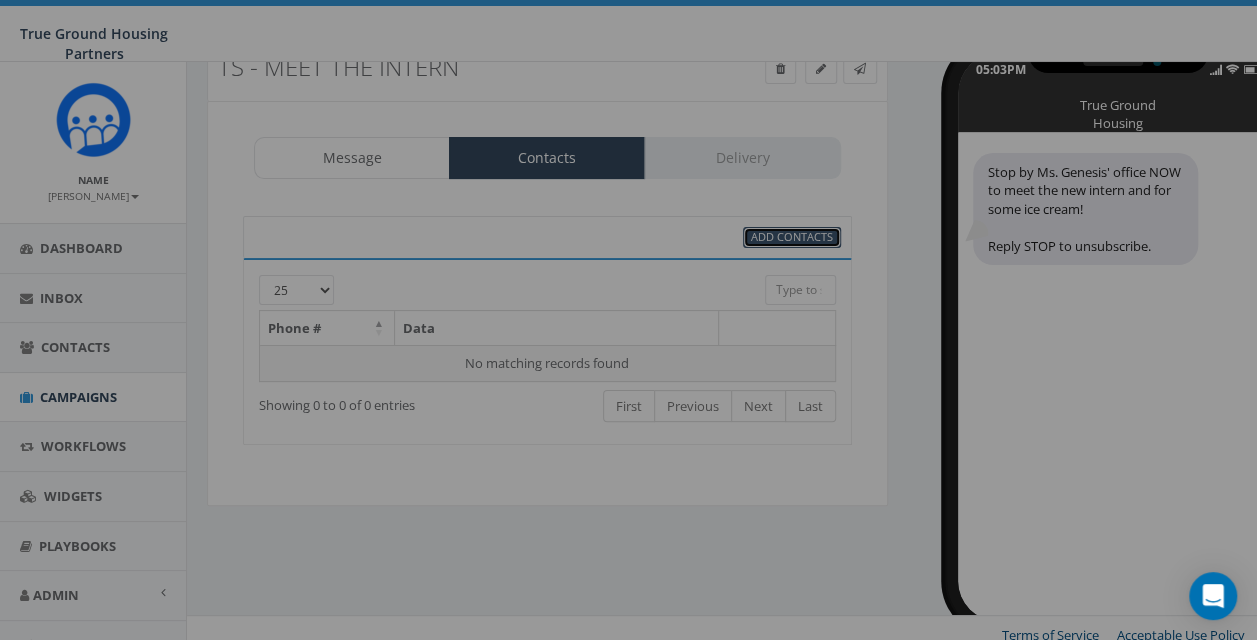 select 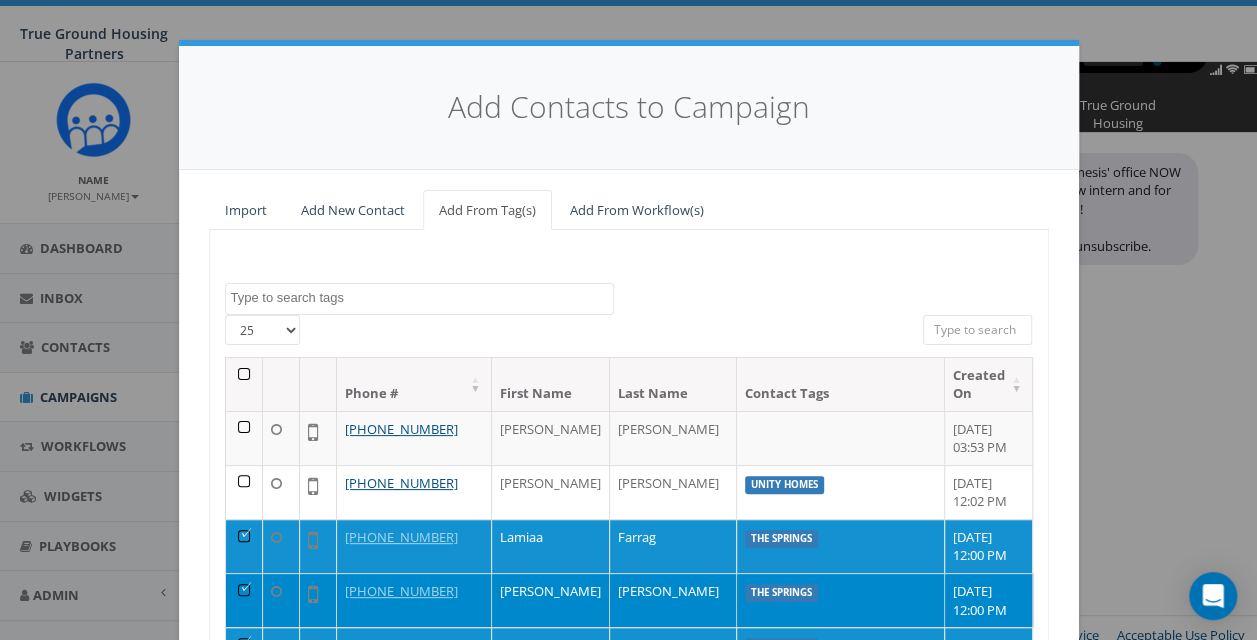 click at bounding box center [422, 298] 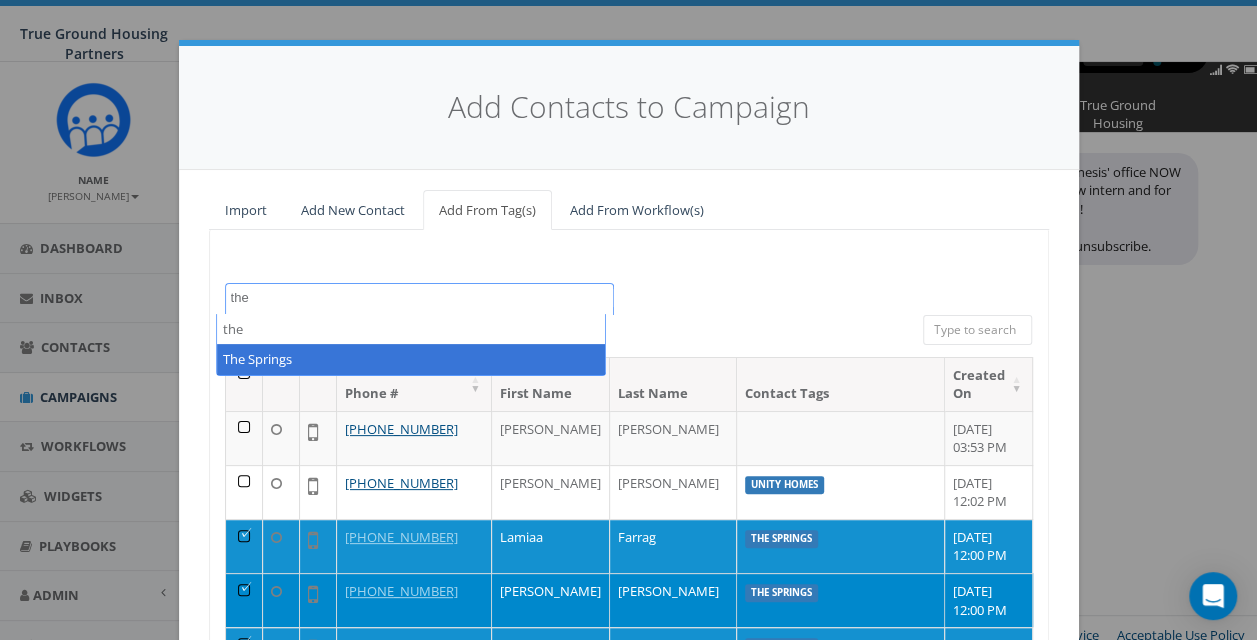 type on "the" 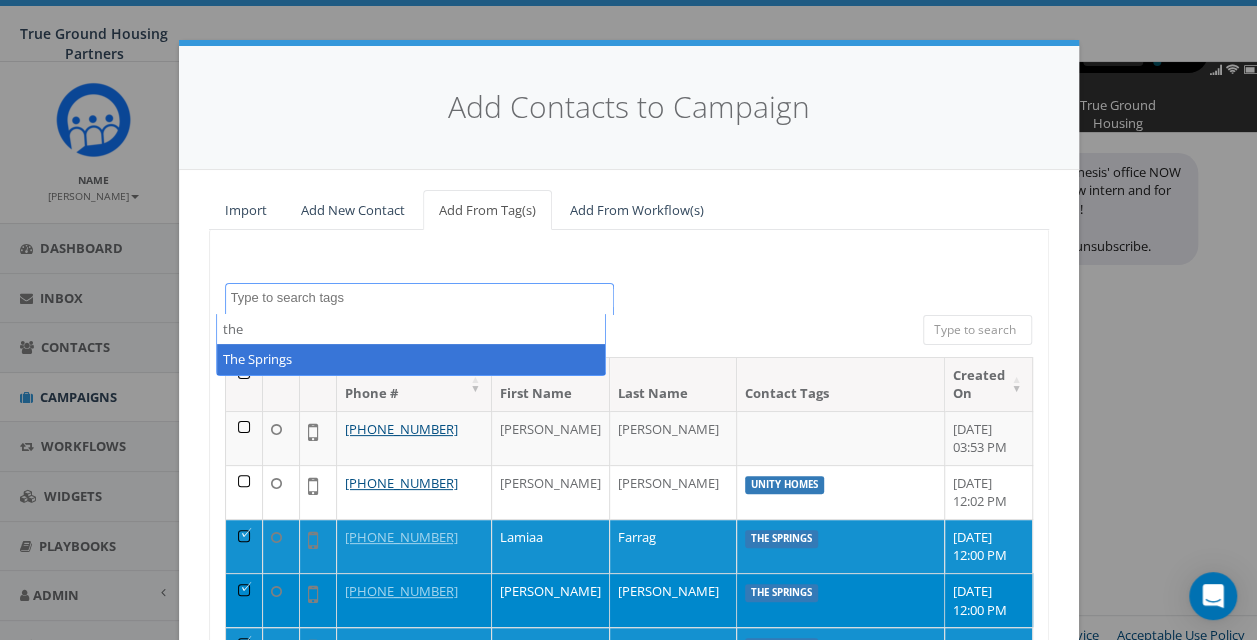 scroll, scrollTop: 782, scrollLeft: 0, axis: vertical 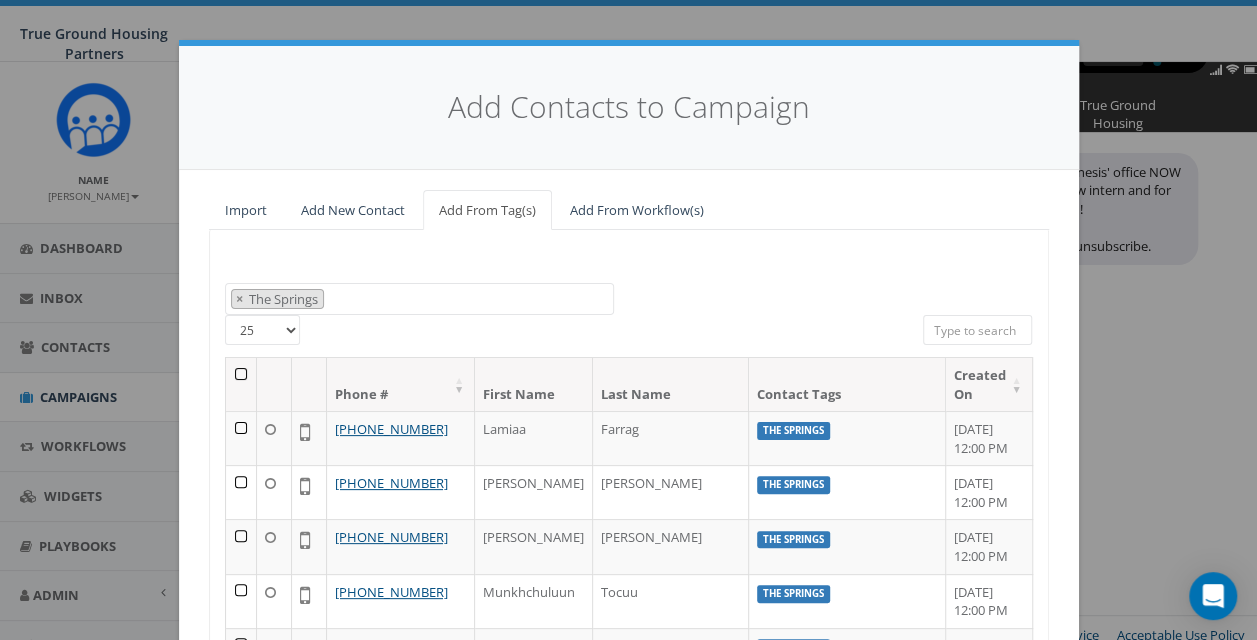 click at bounding box center (242, 384) 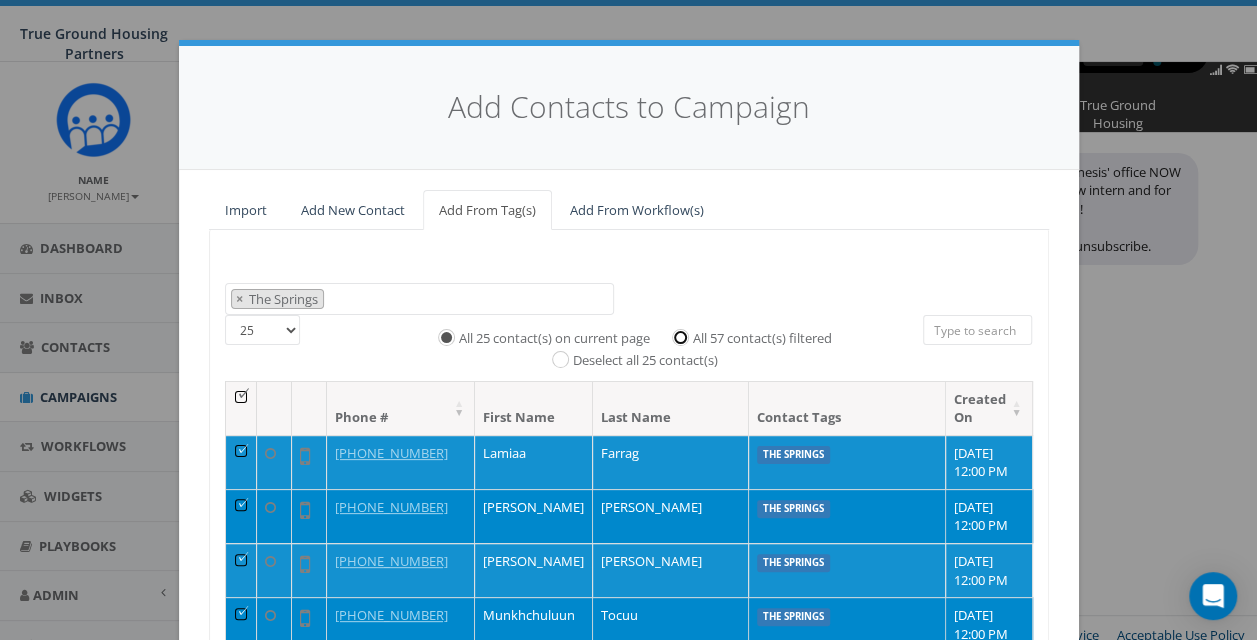 click on "All 57 contact(s) filtered" at bounding box center (685, 335) 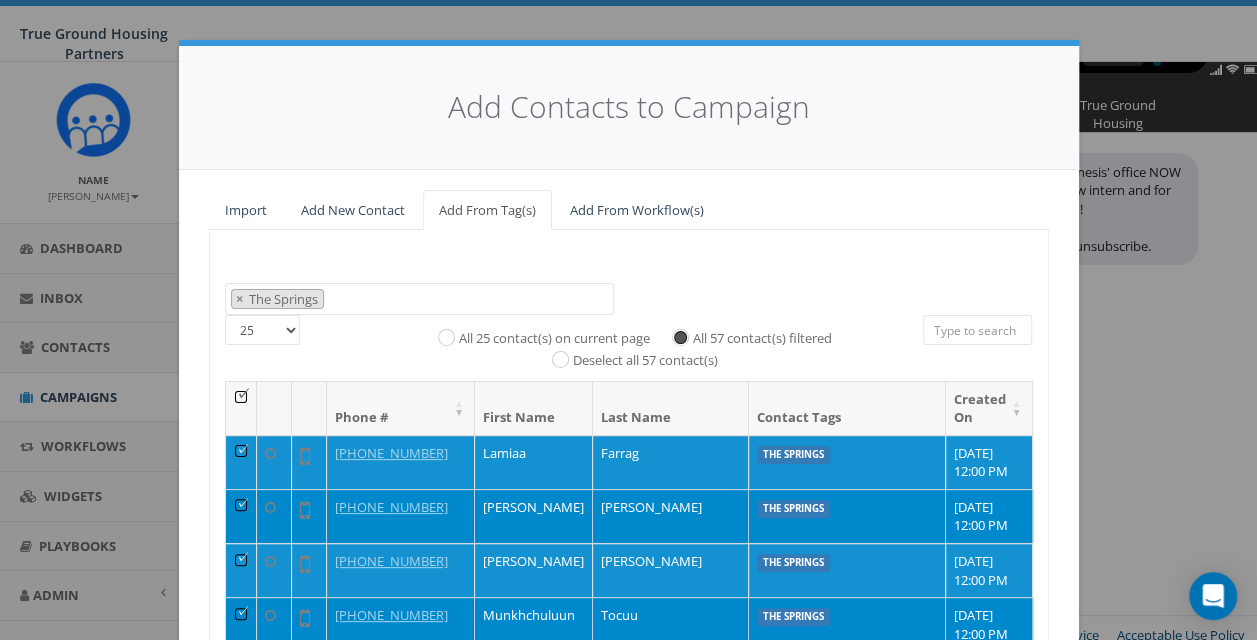 scroll, scrollTop: 287, scrollLeft: 0, axis: vertical 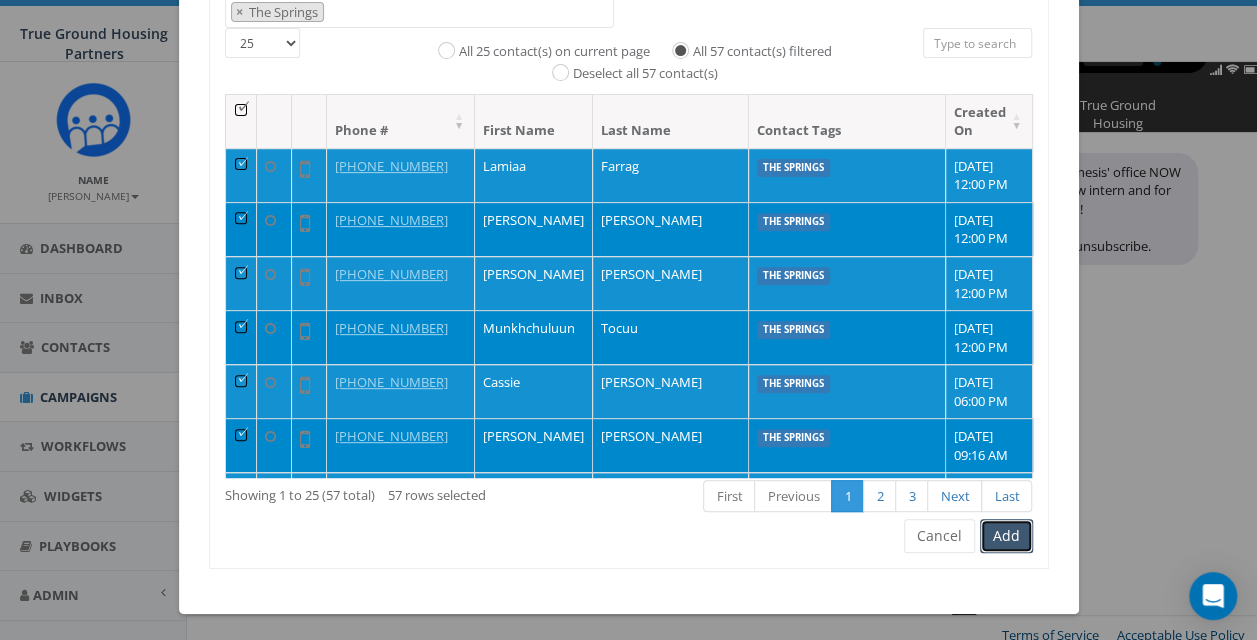 click on "Add" at bounding box center (1006, 536) 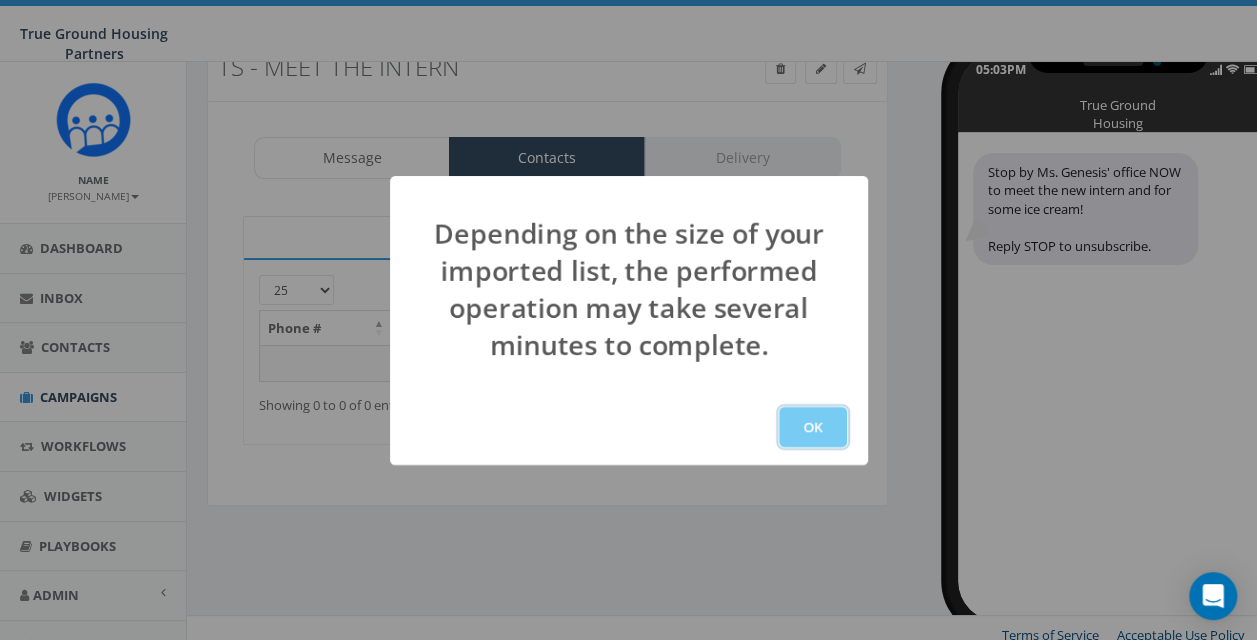 click on "OK" at bounding box center (813, 427) 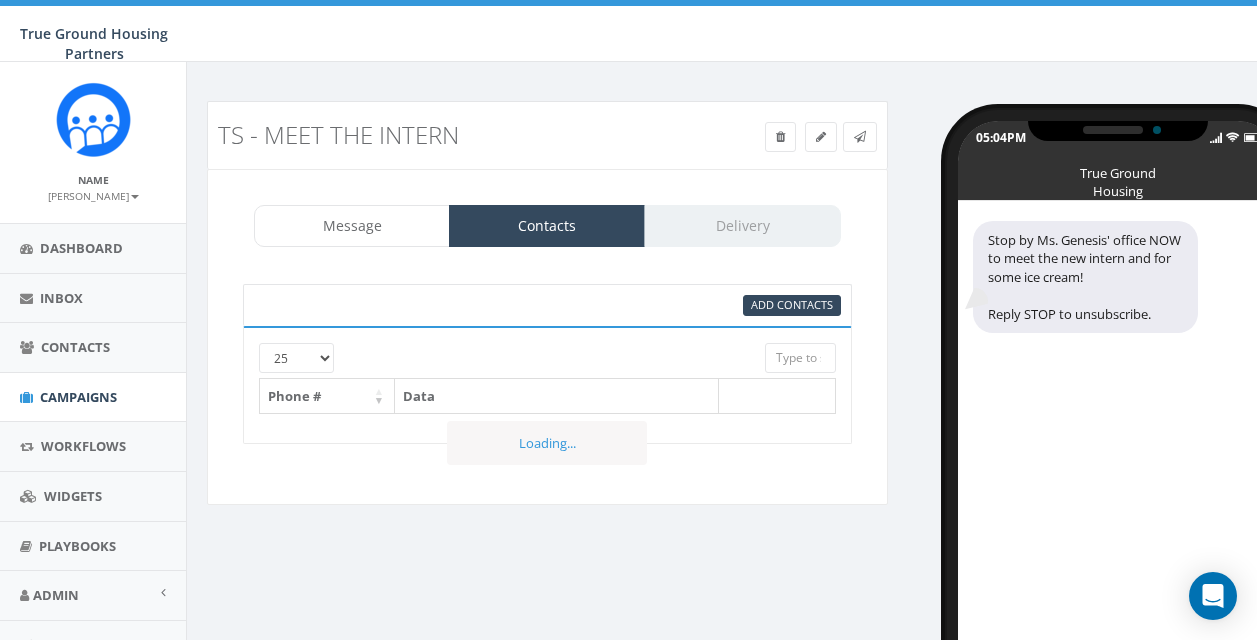 scroll, scrollTop: 80, scrollLeft: 0, axis: vertical 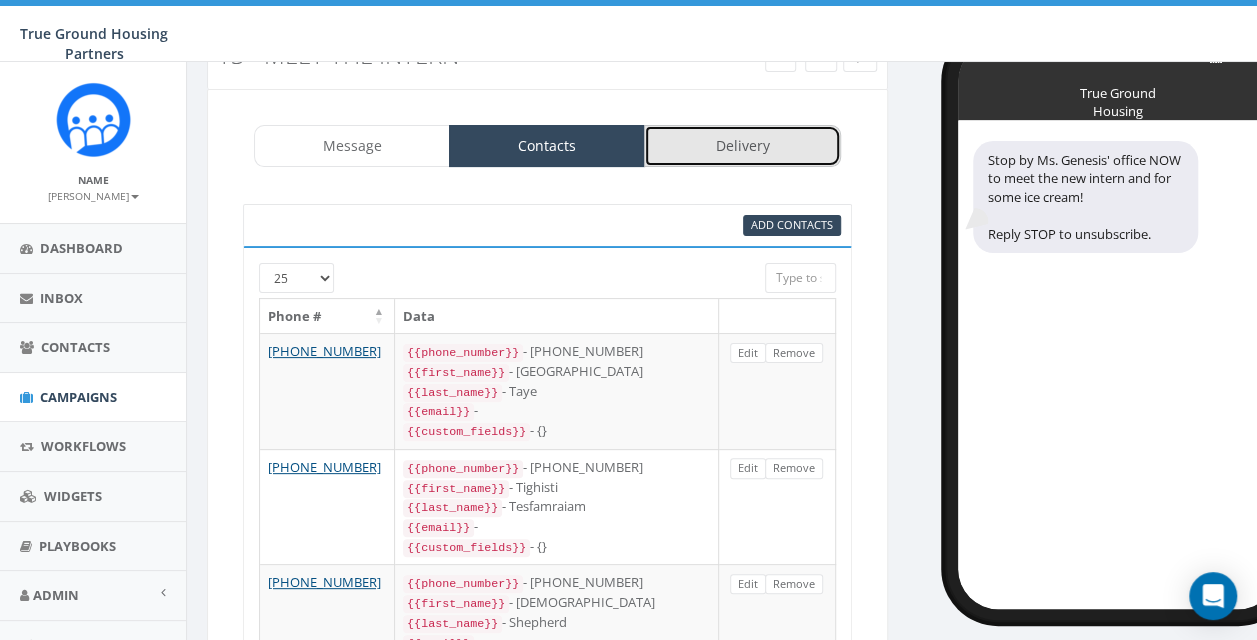 click on "Delivery" at bounding box center [742, 146] 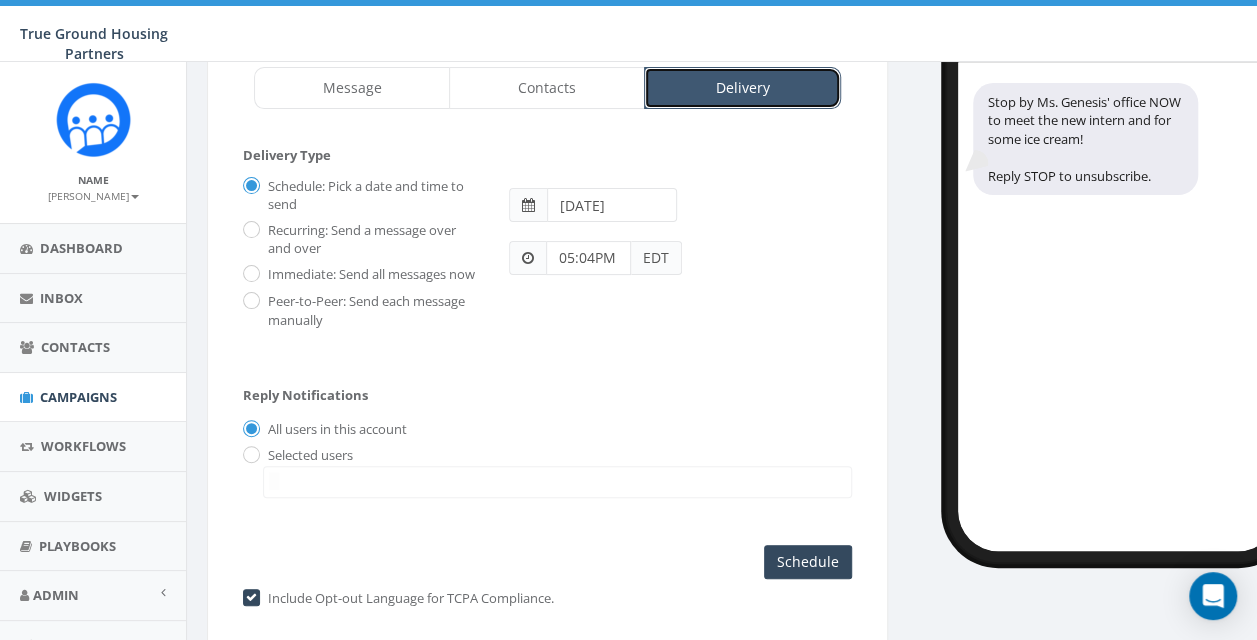 scroll, scrollTop: 143, scrollLeft: 0, axis: vertical 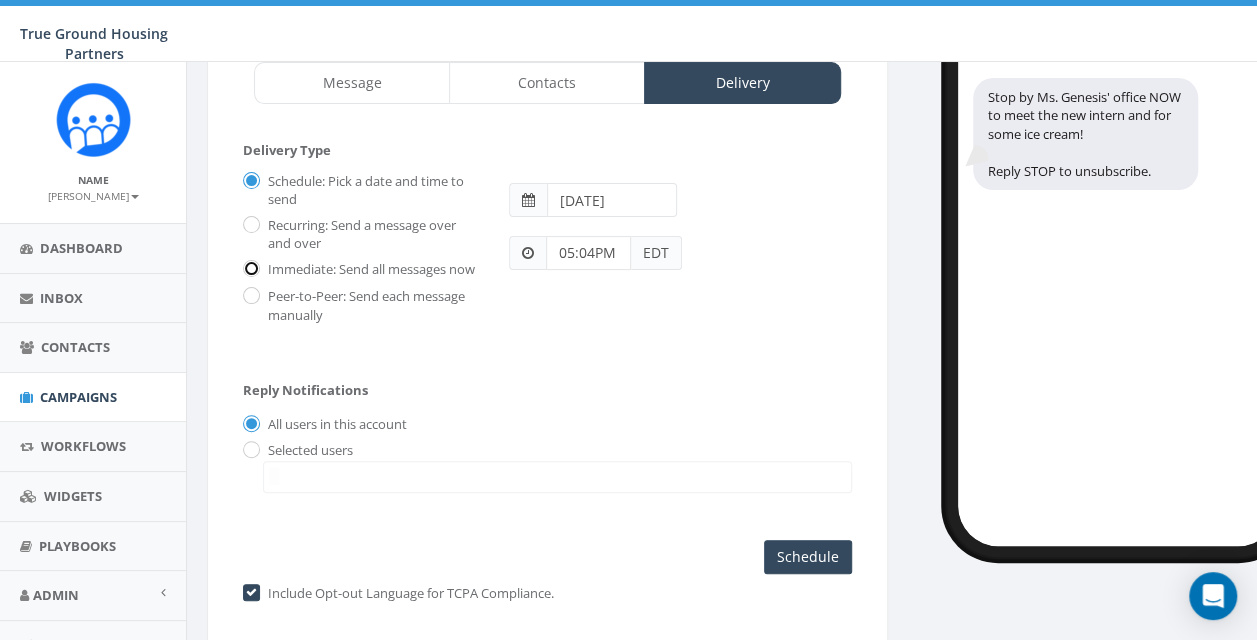 click on "Immediate: Send all messages now" at bounding box center (249, 270) 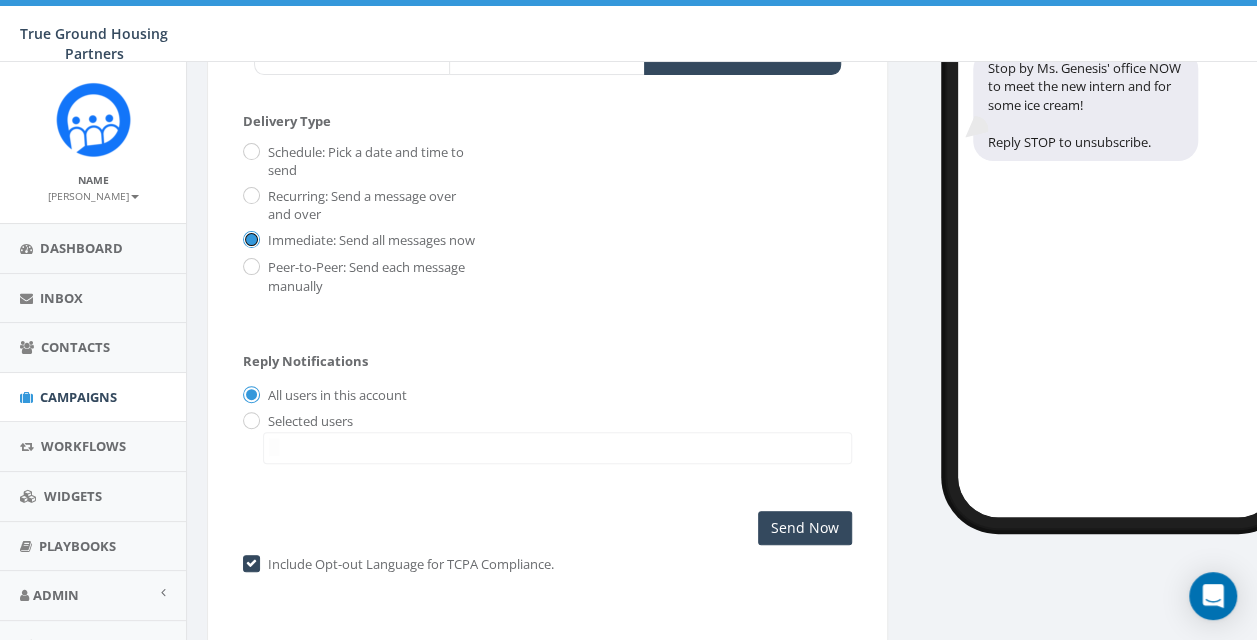 scroll, scrollTop: 173, scrollLeft: 0, axis: vertical 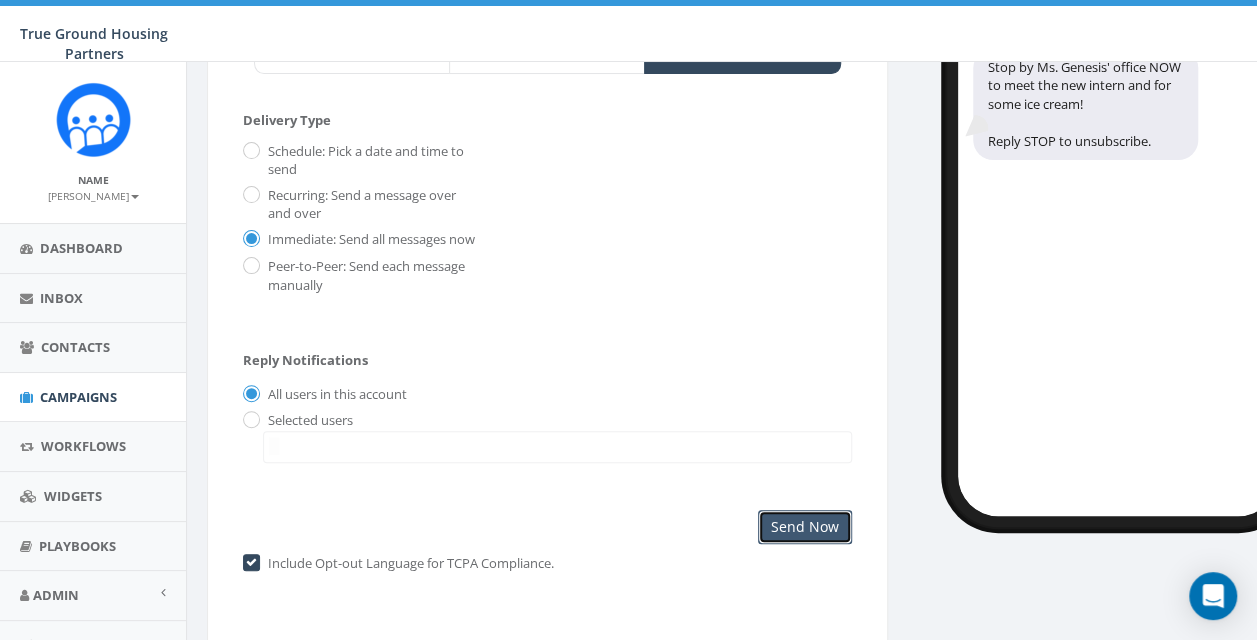 click on "Send Now" at bounding box center (805, 527) 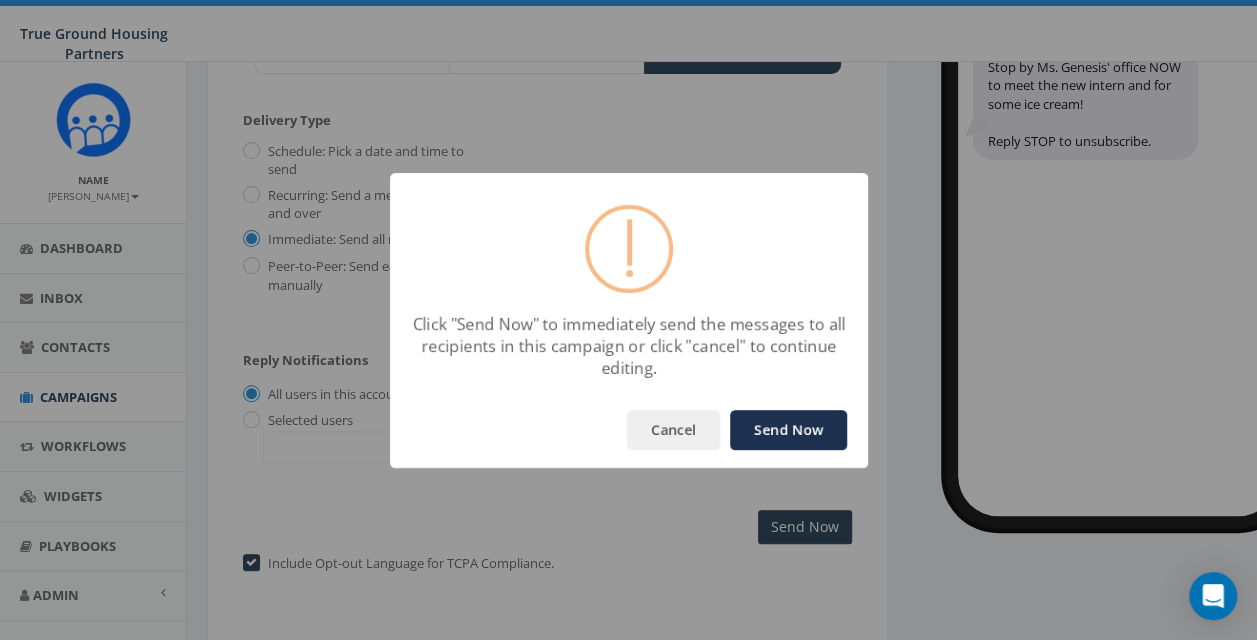 click on "Send Now" at bounding box center (788, 430) 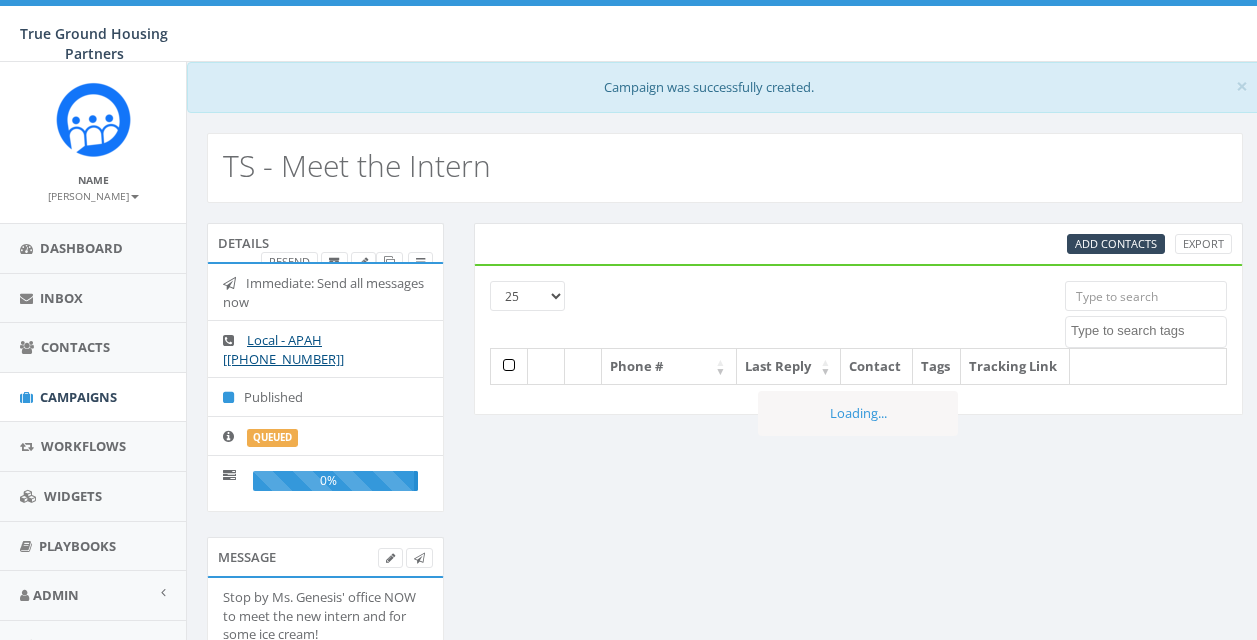 select 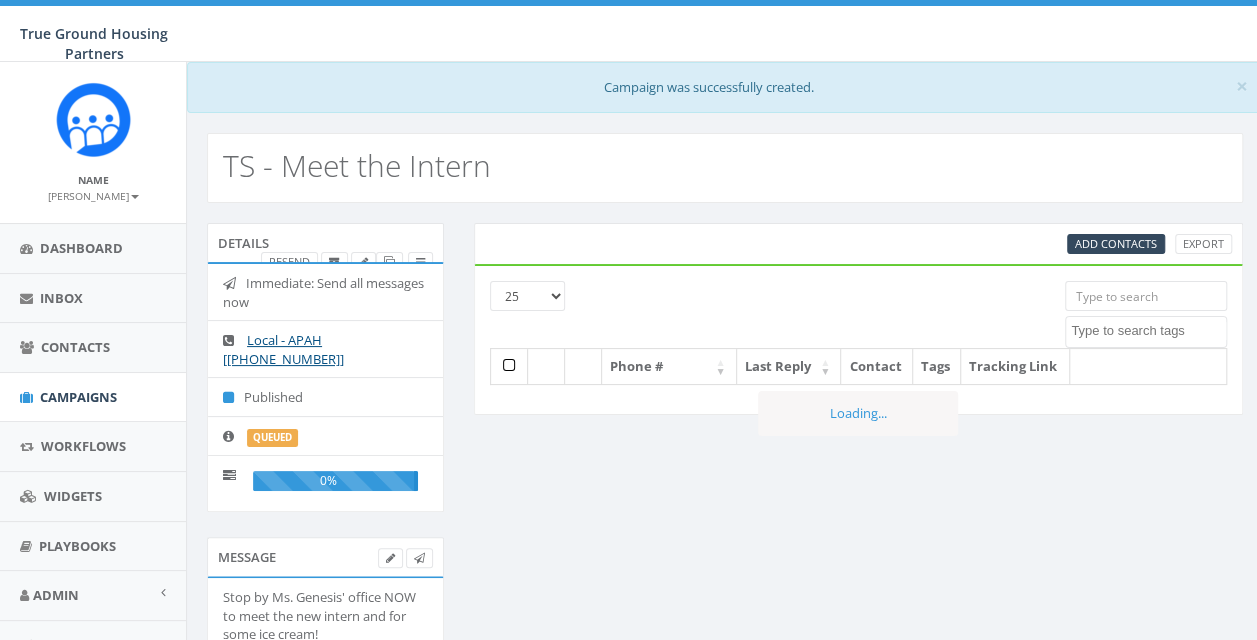 scroll, scrollTop: 0, scrollLeft: 0, axis: both 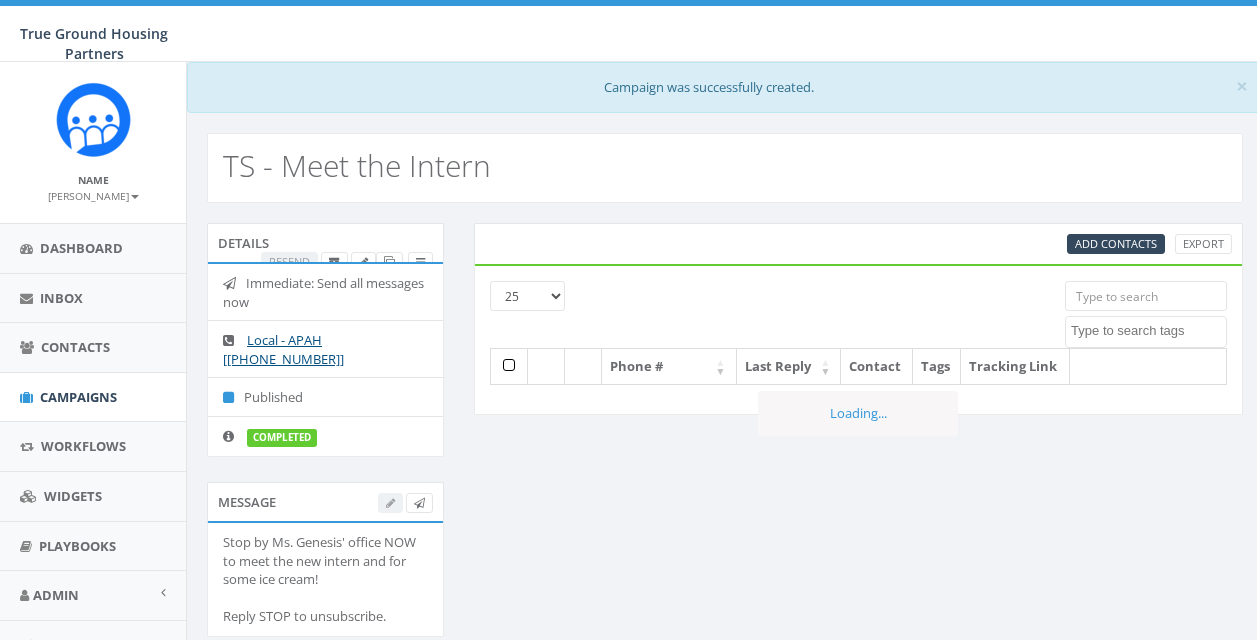 select 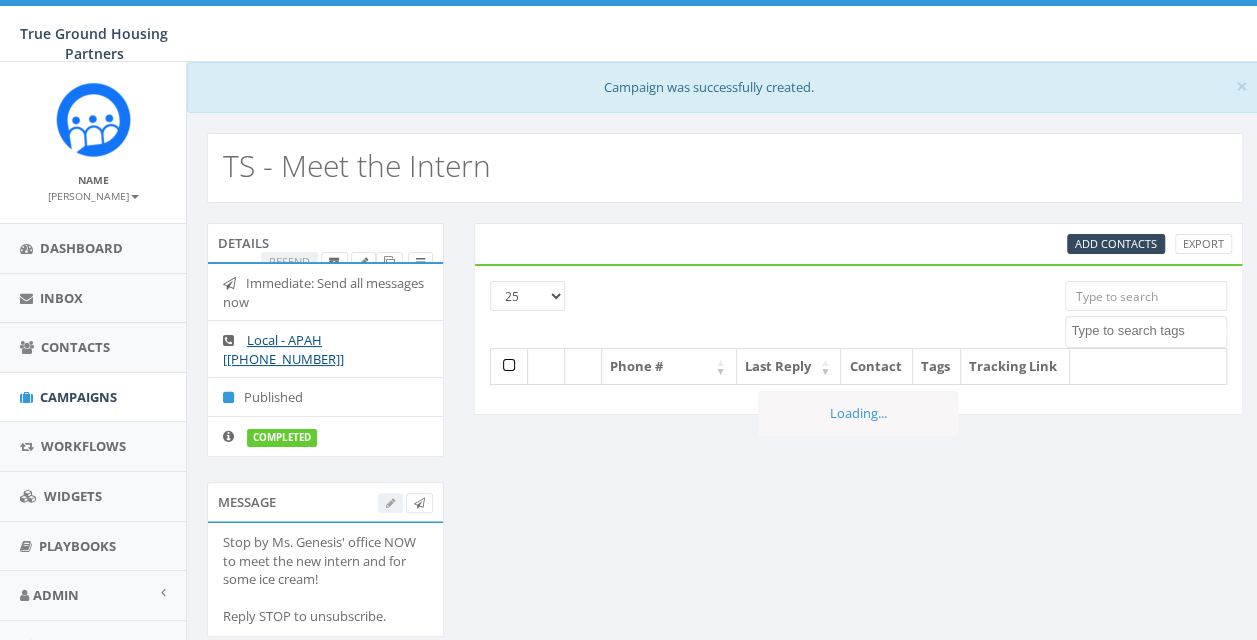 scroll, scrollTop: 0, scrollLeft: 0, axis: both 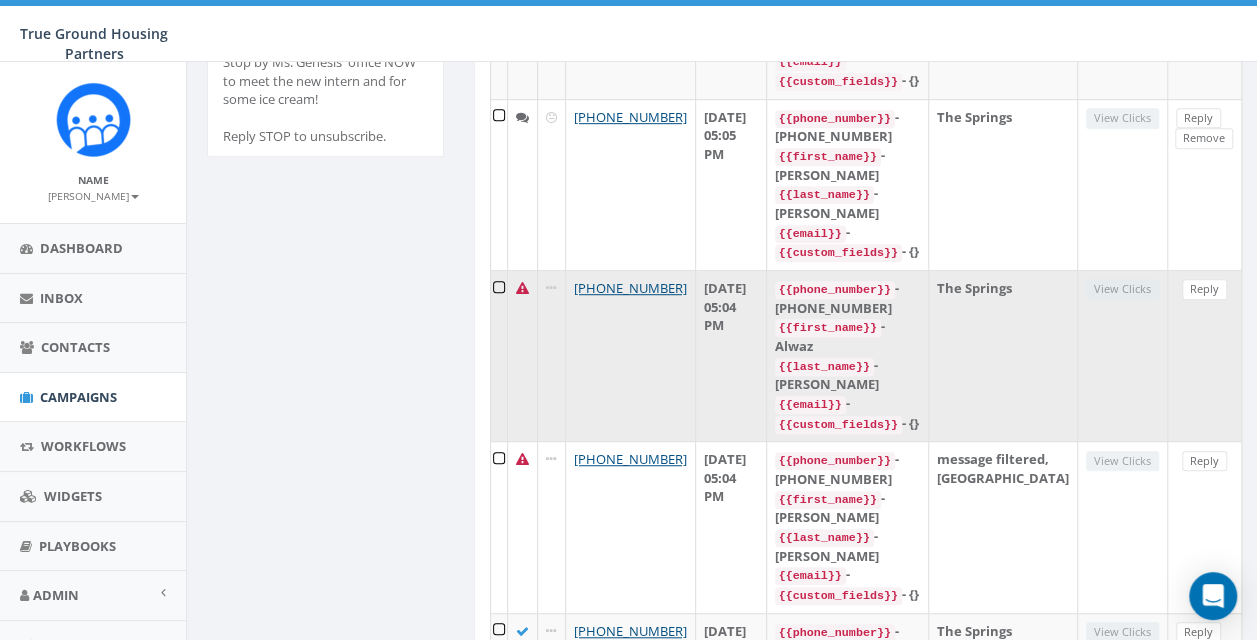 click at bounding box center [522, 288] 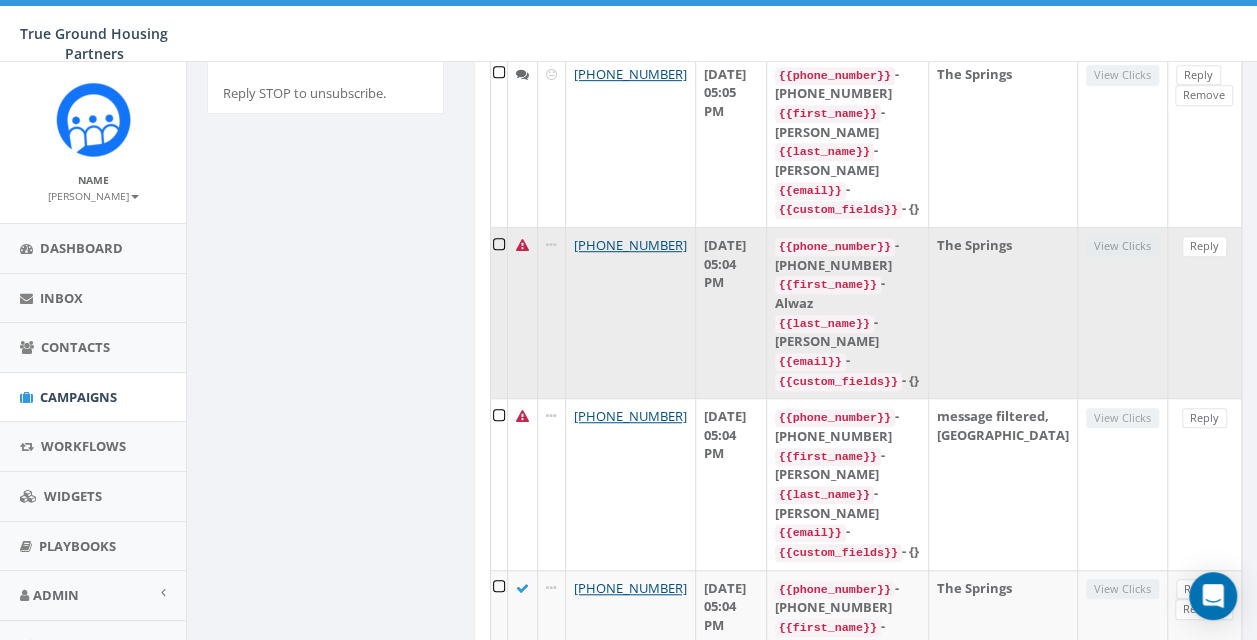 scroll, scrollTop: 0, scrollLeft: 0, axis: both 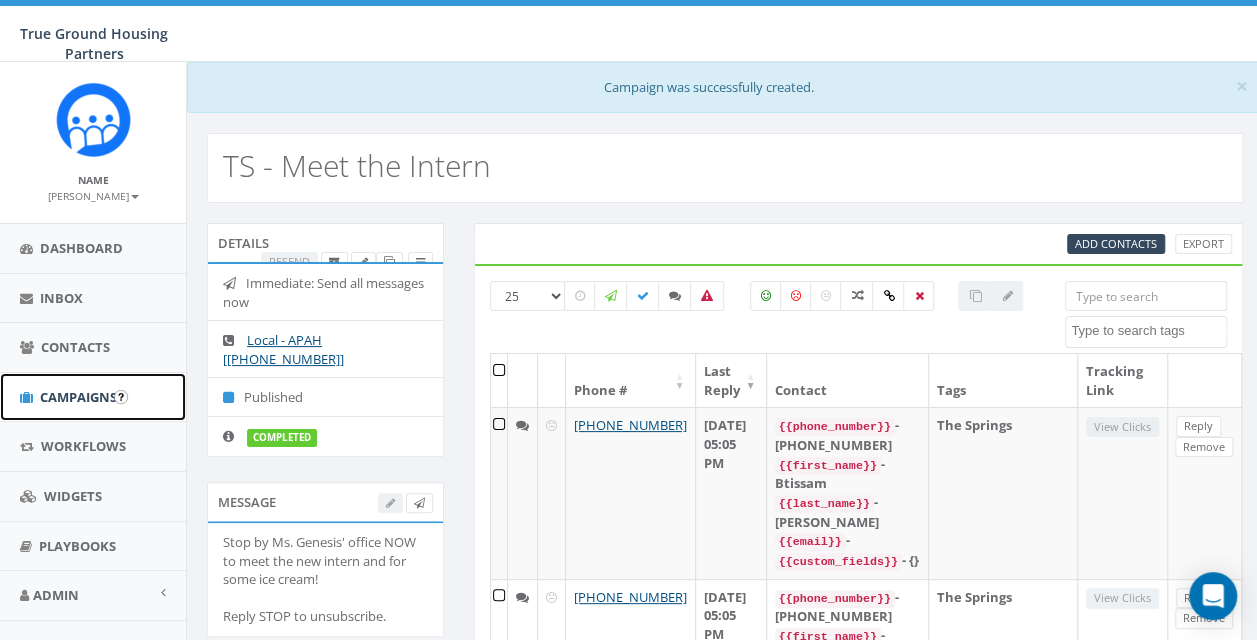 click on "Campaigns" at bounding box center (93, 397) 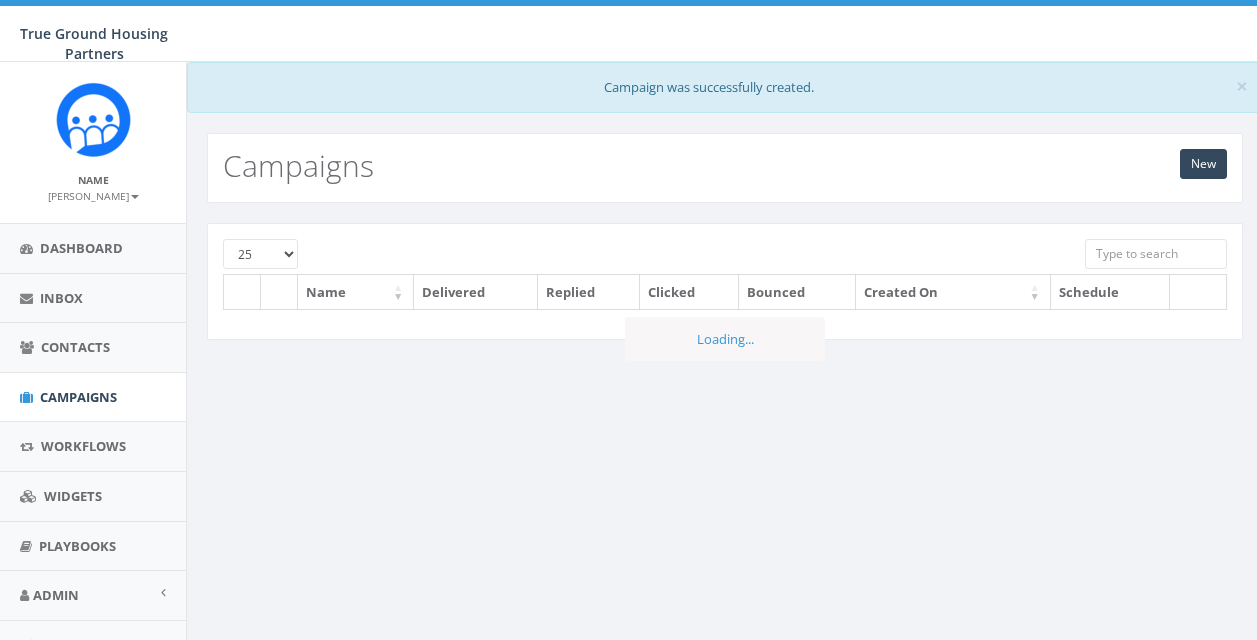 scroll, scrollTop: 0, scrollLeft: 0, axis: both 